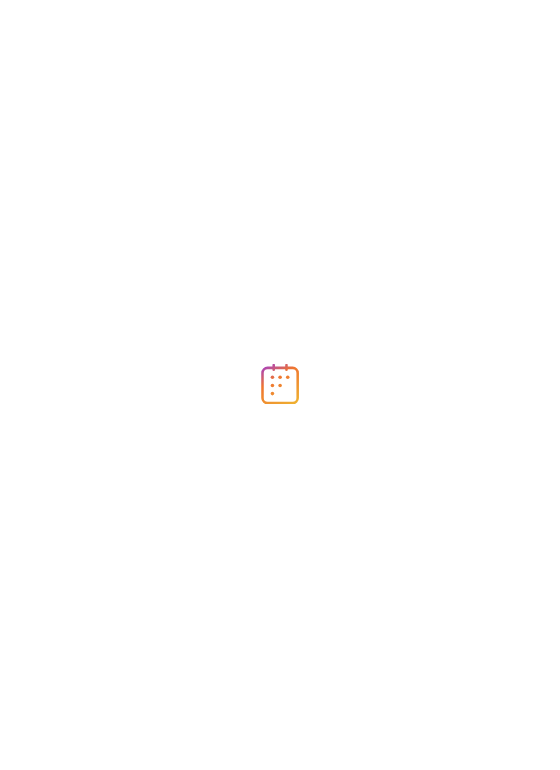 scroll, scrollTop: 0, scrollLeft: 0, axis: both 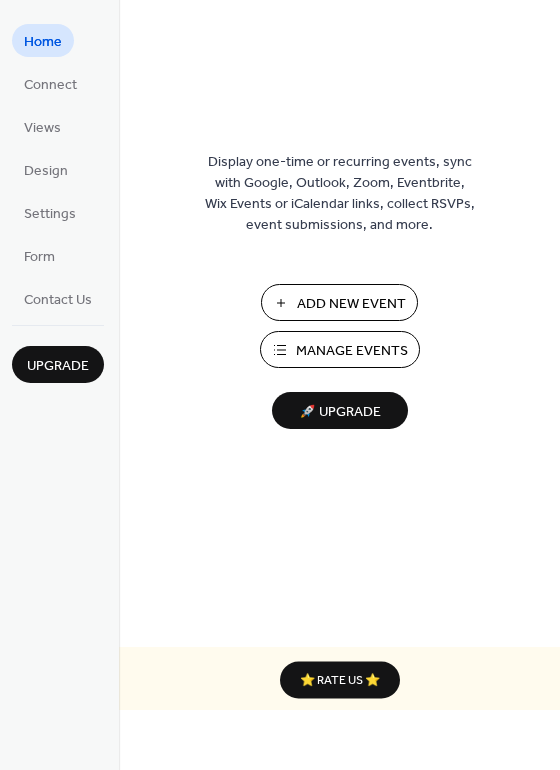 click on "Add New Event" at bounding box center [351, 304] 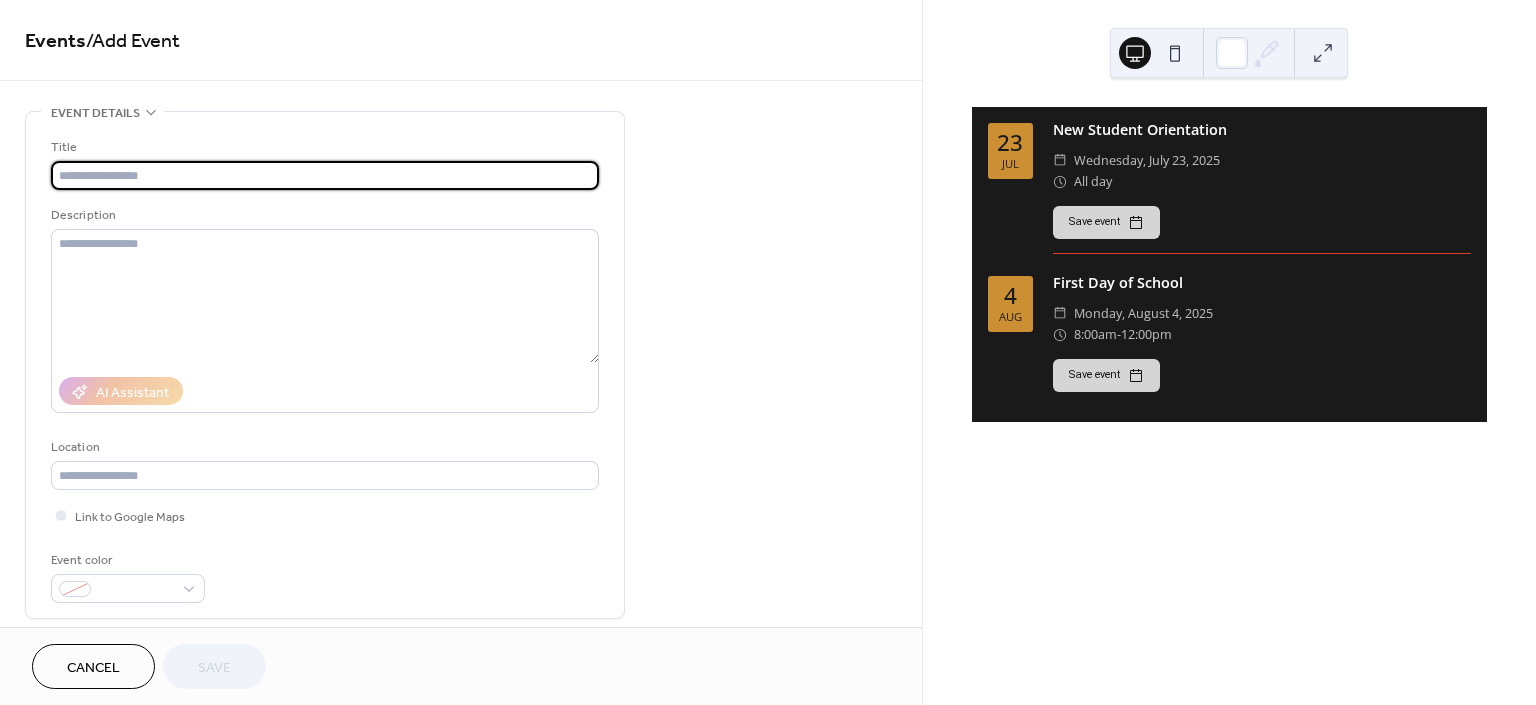 scroll, scrollTop: 0, scrollLeft: 0, axis: both 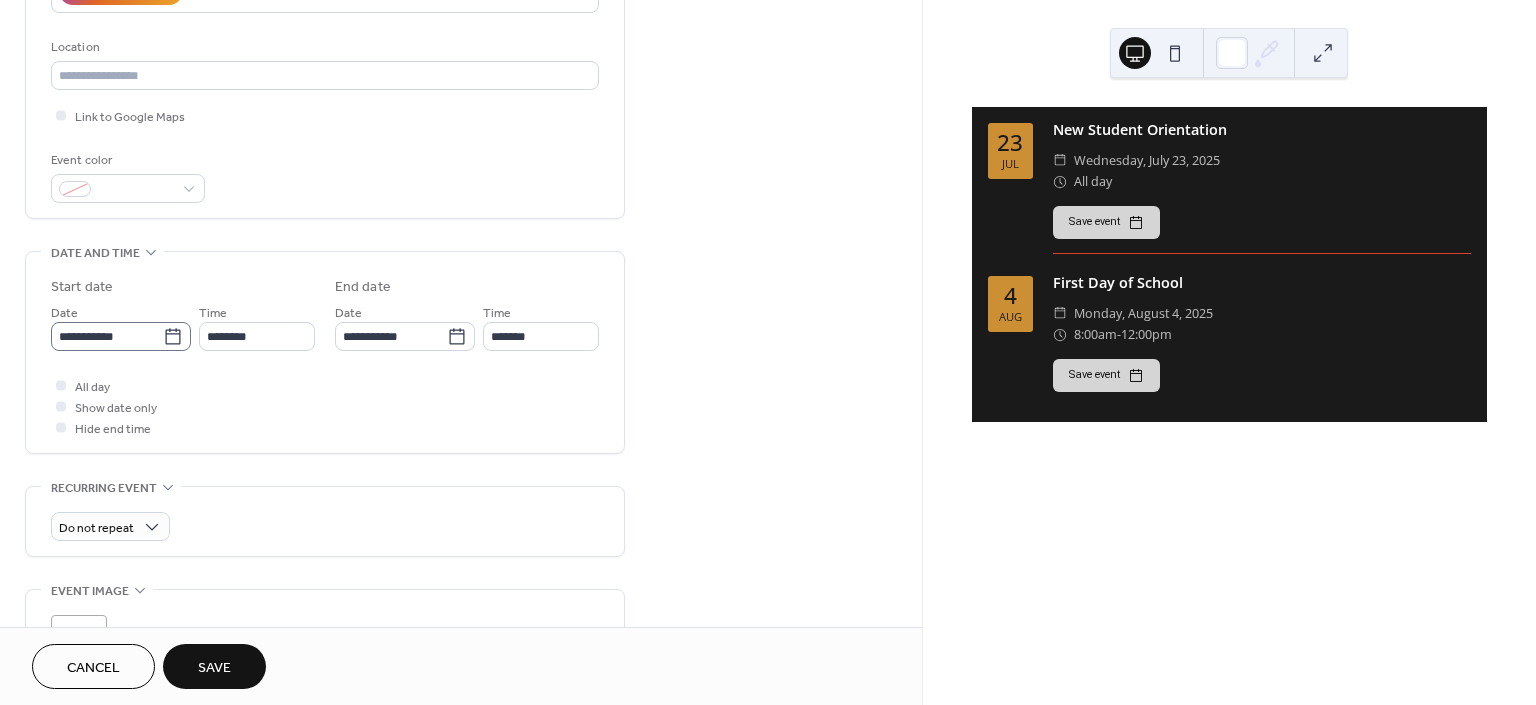 type on "**********" 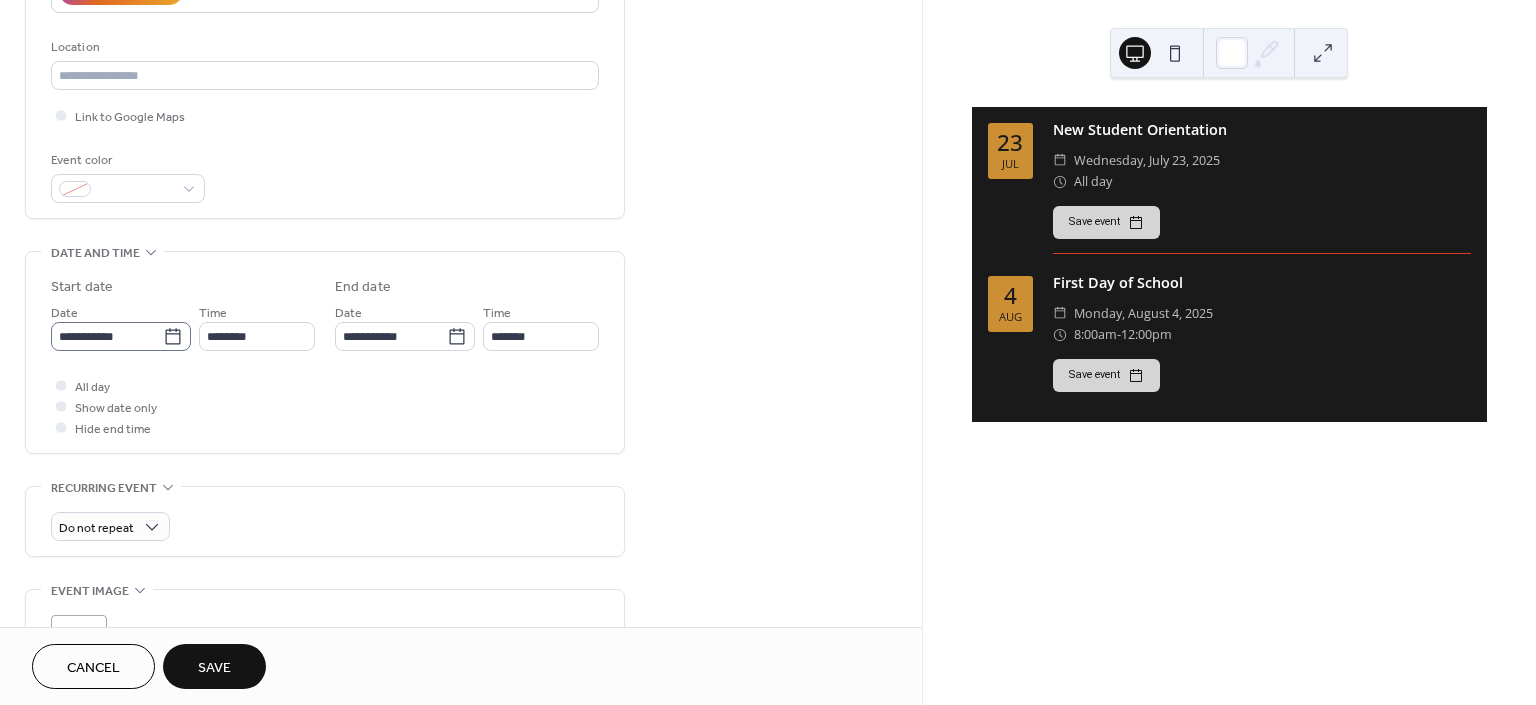 click 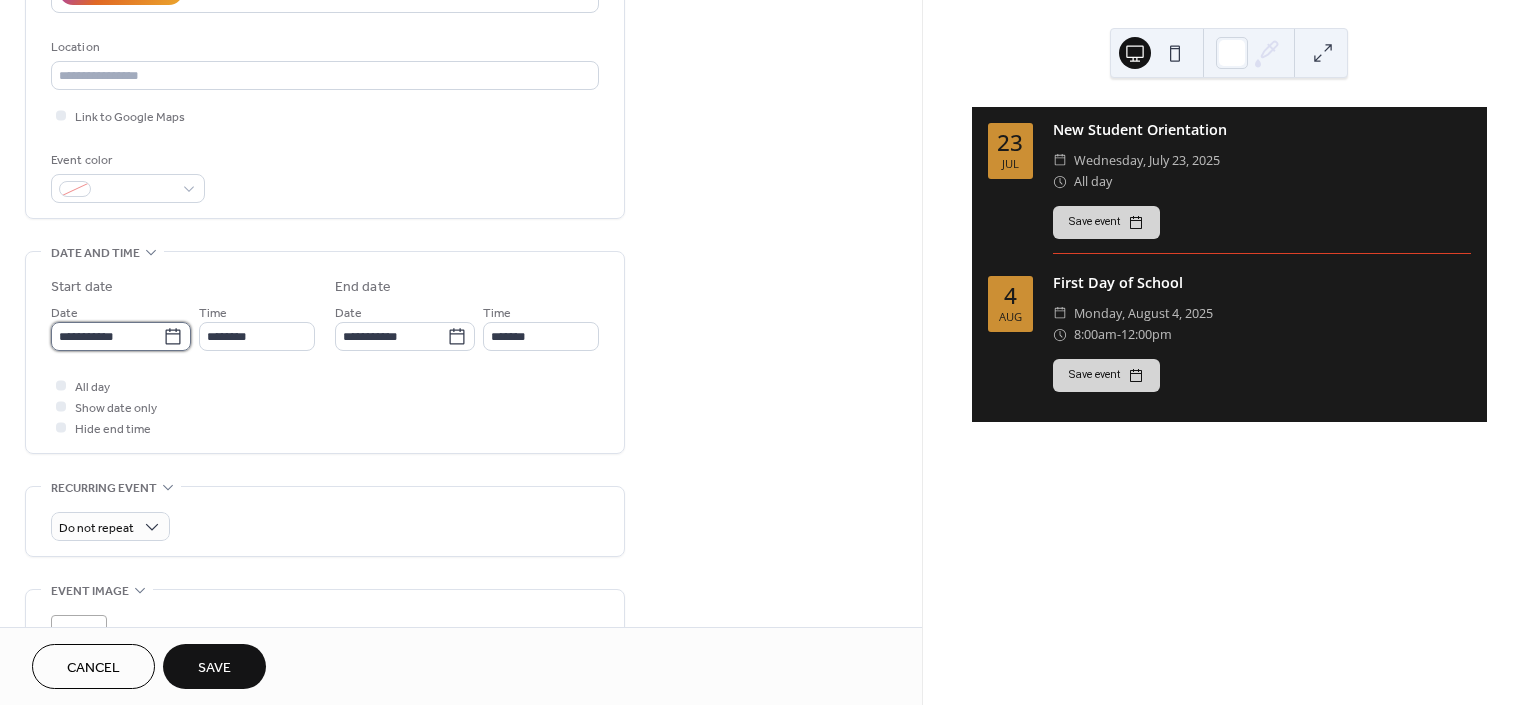 click on "**********" at bounding box center [107, 336] 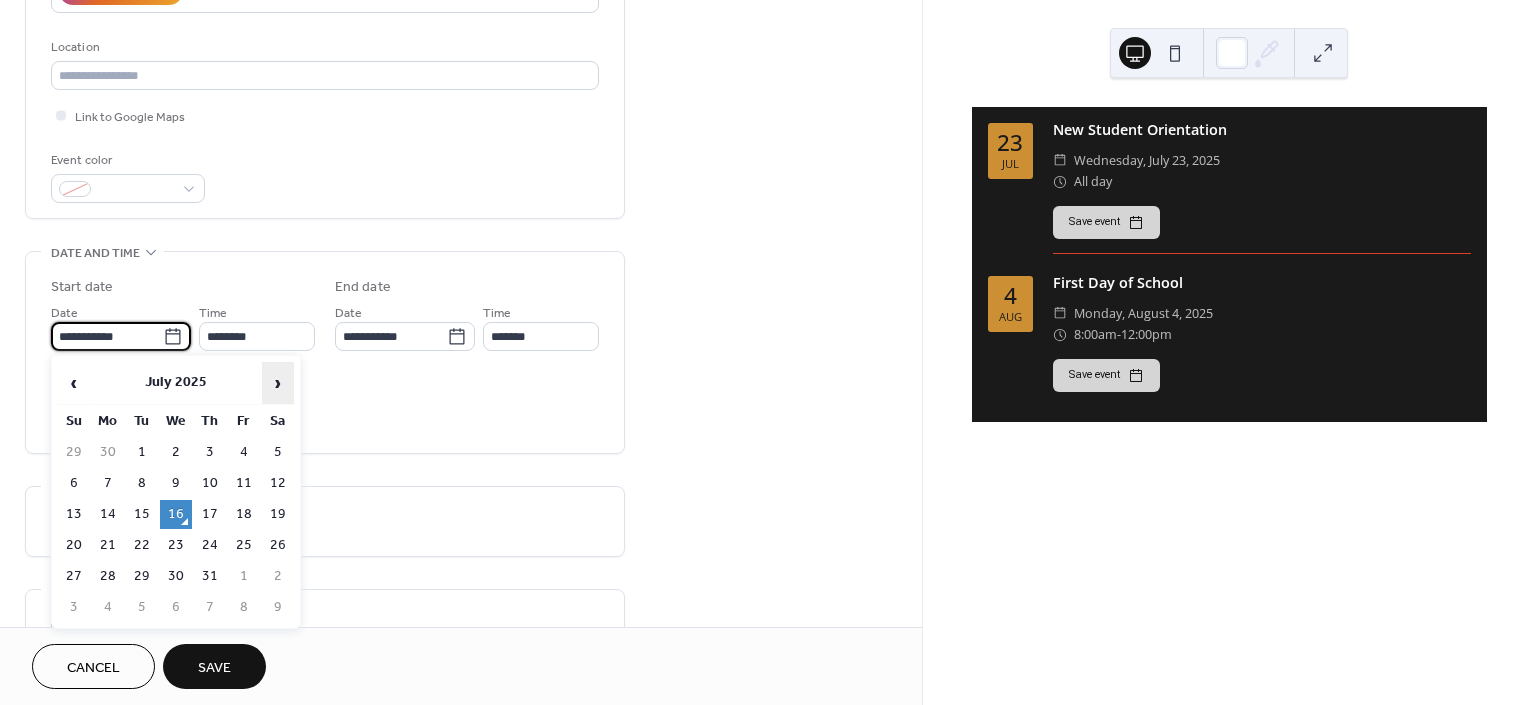 click on "›" at bounding box center (278, 383) 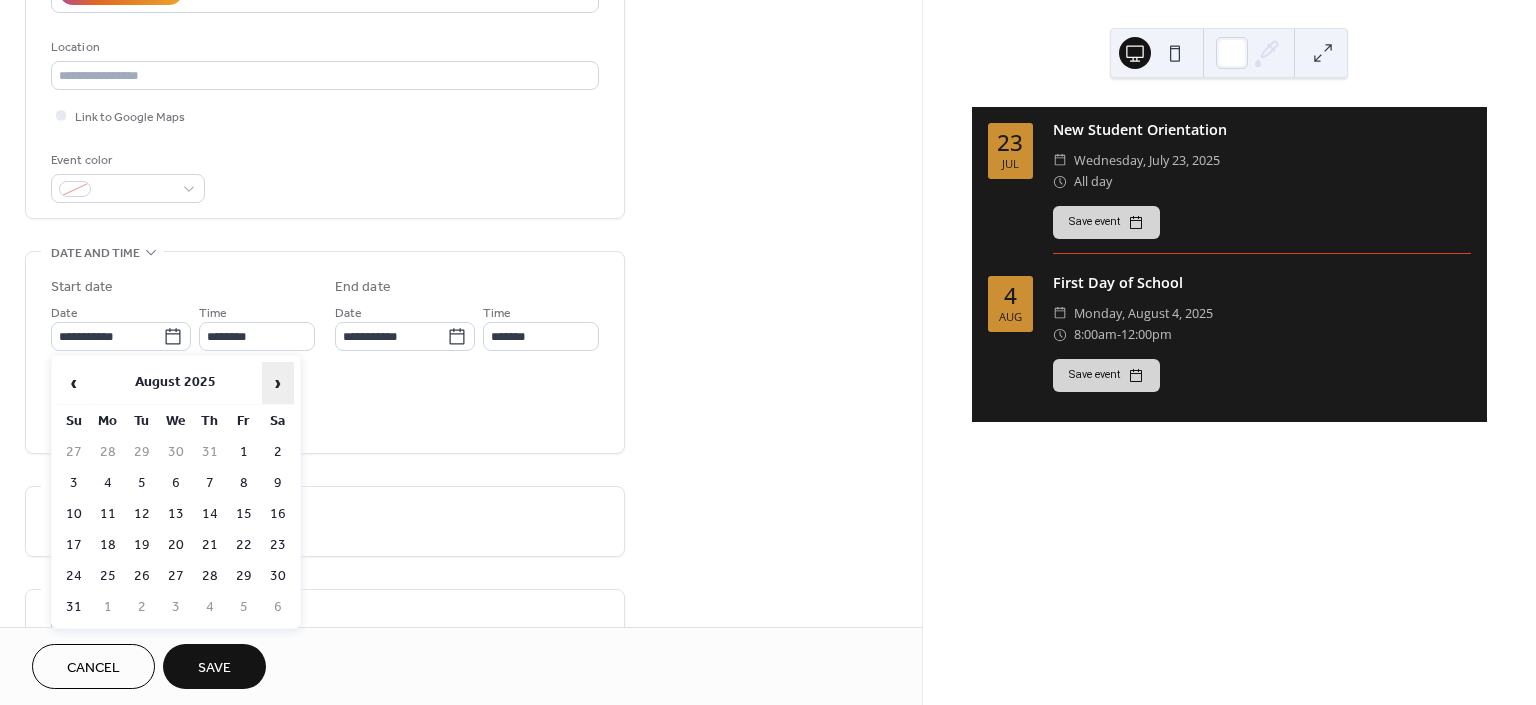 click on "›" at bounding box center [278, 383] 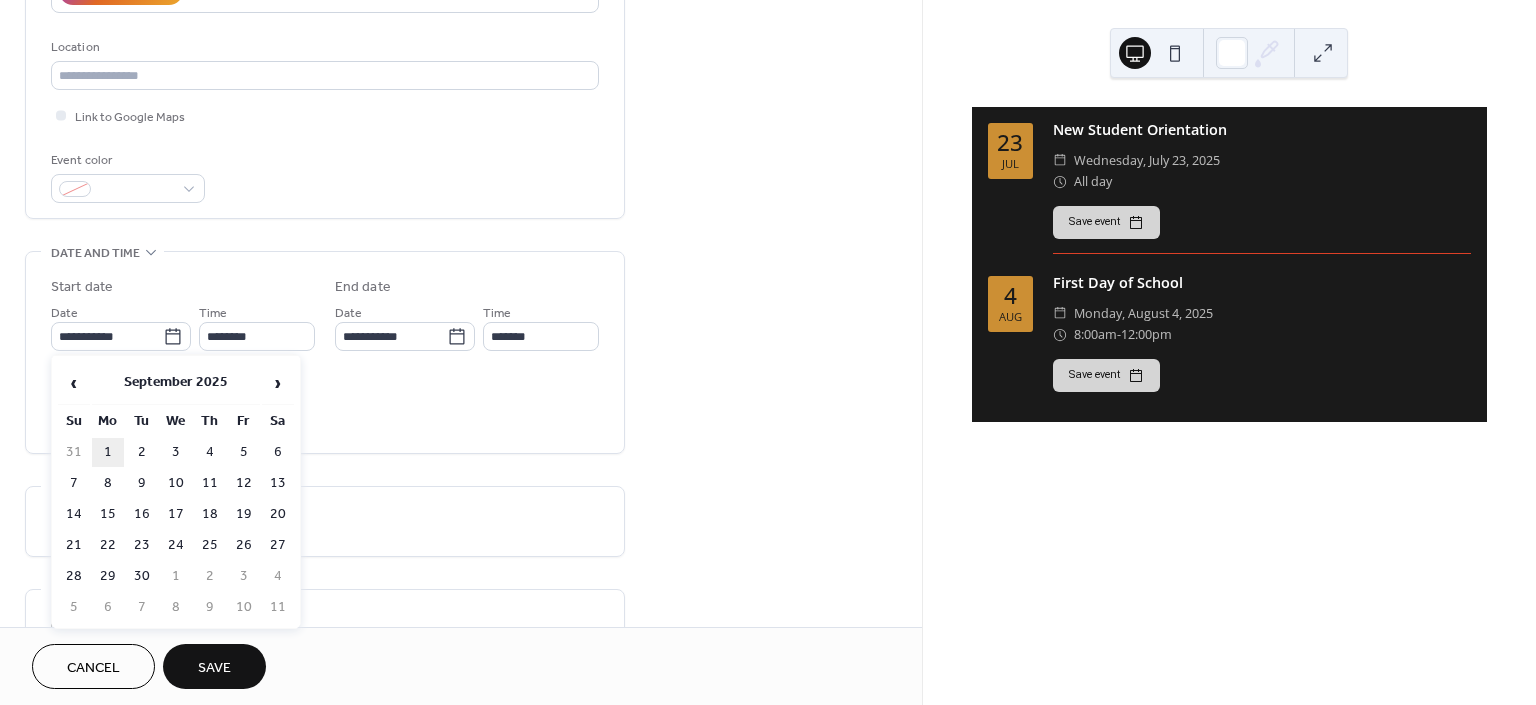 click on "1" at bounding box center [108, 452] 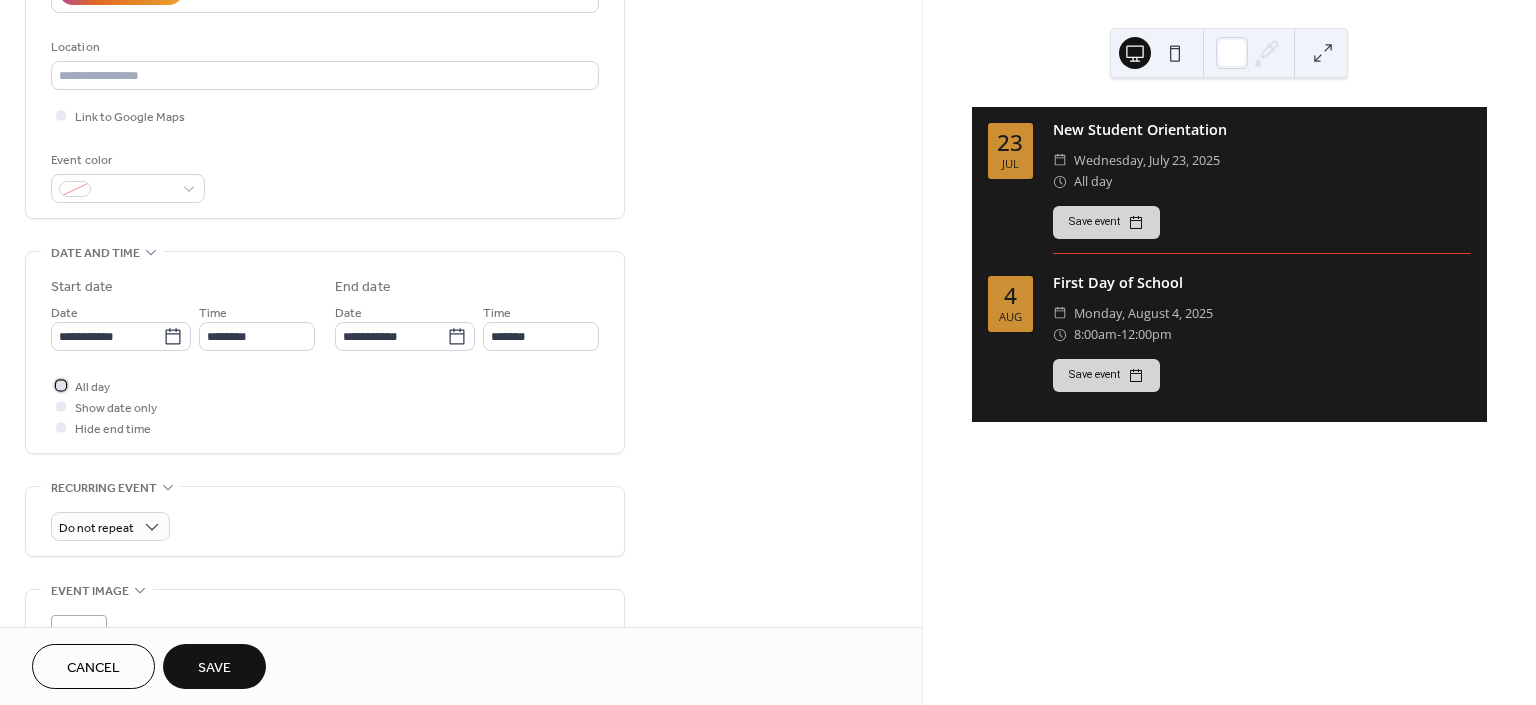 click at bounding box center (61, 385) 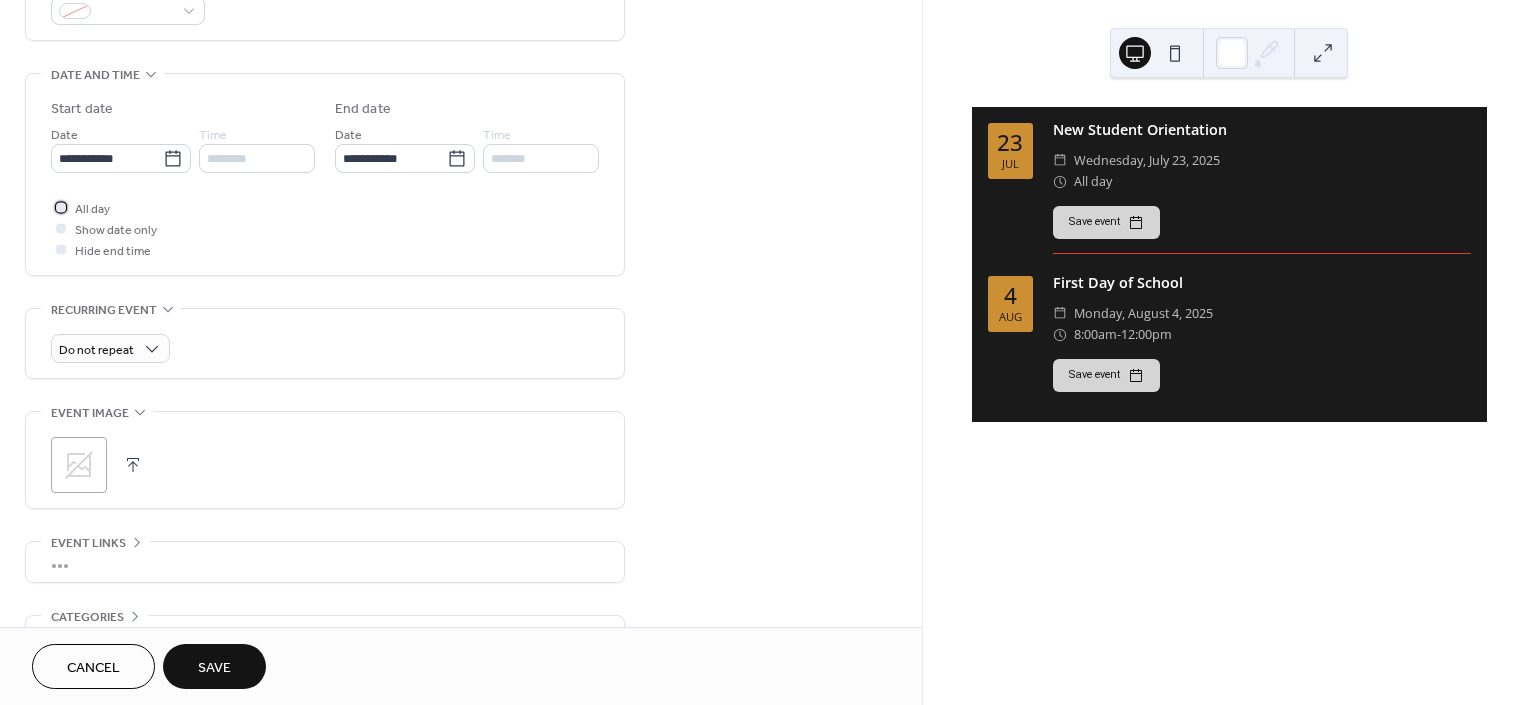 scroll, scrollTop: 696, scrollLeft: 0, axis: vertical 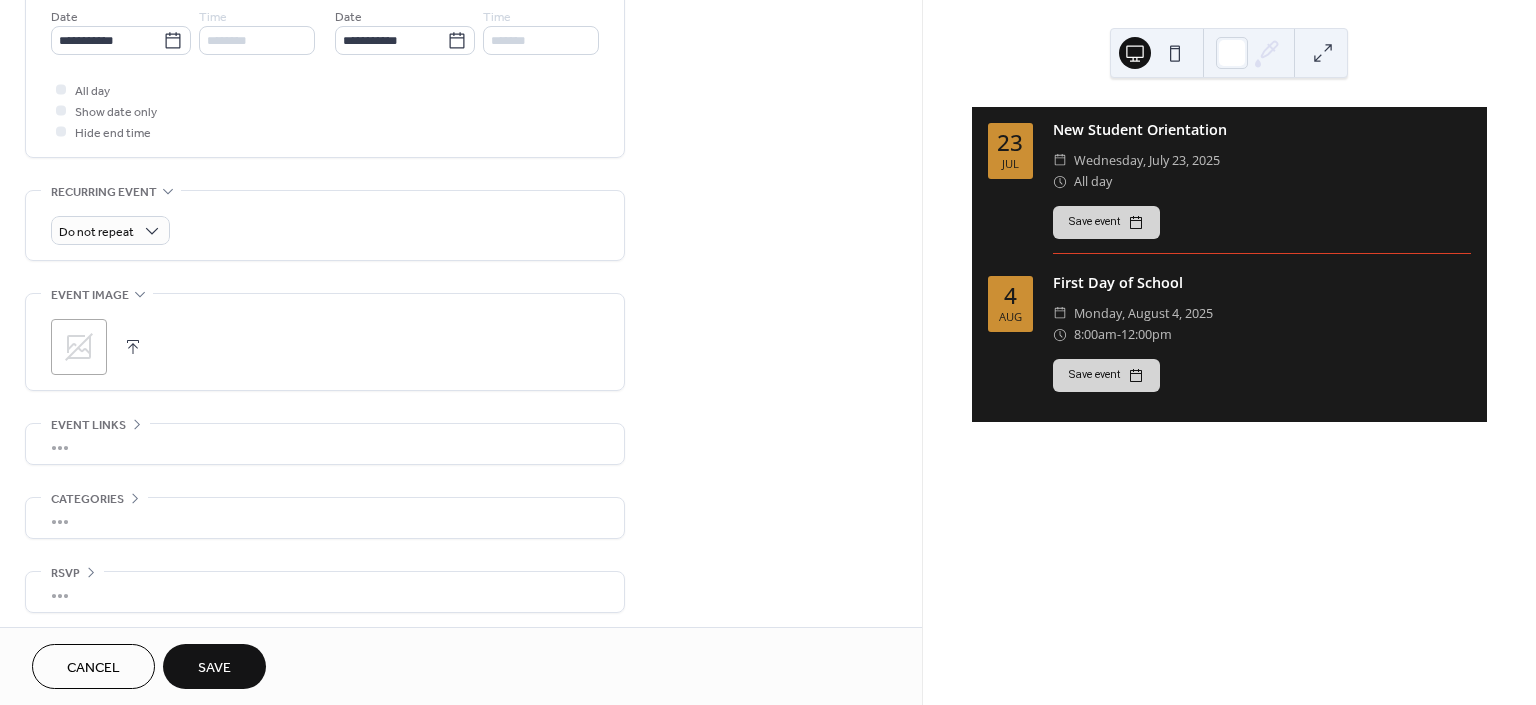 click on "Save" at bounding box center (214, 668) 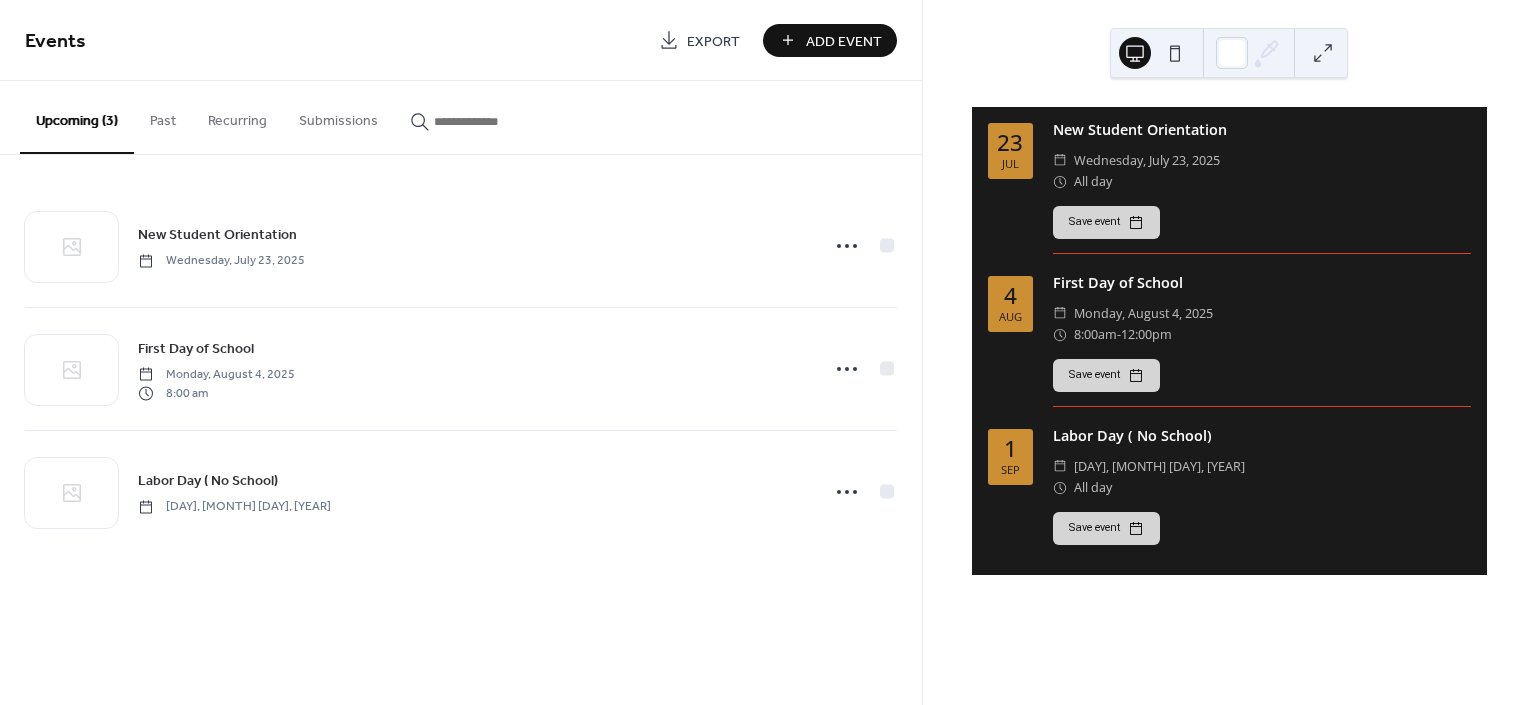 click on "Wednesday, July 23, 2025" at bounding box center (1147, 160) 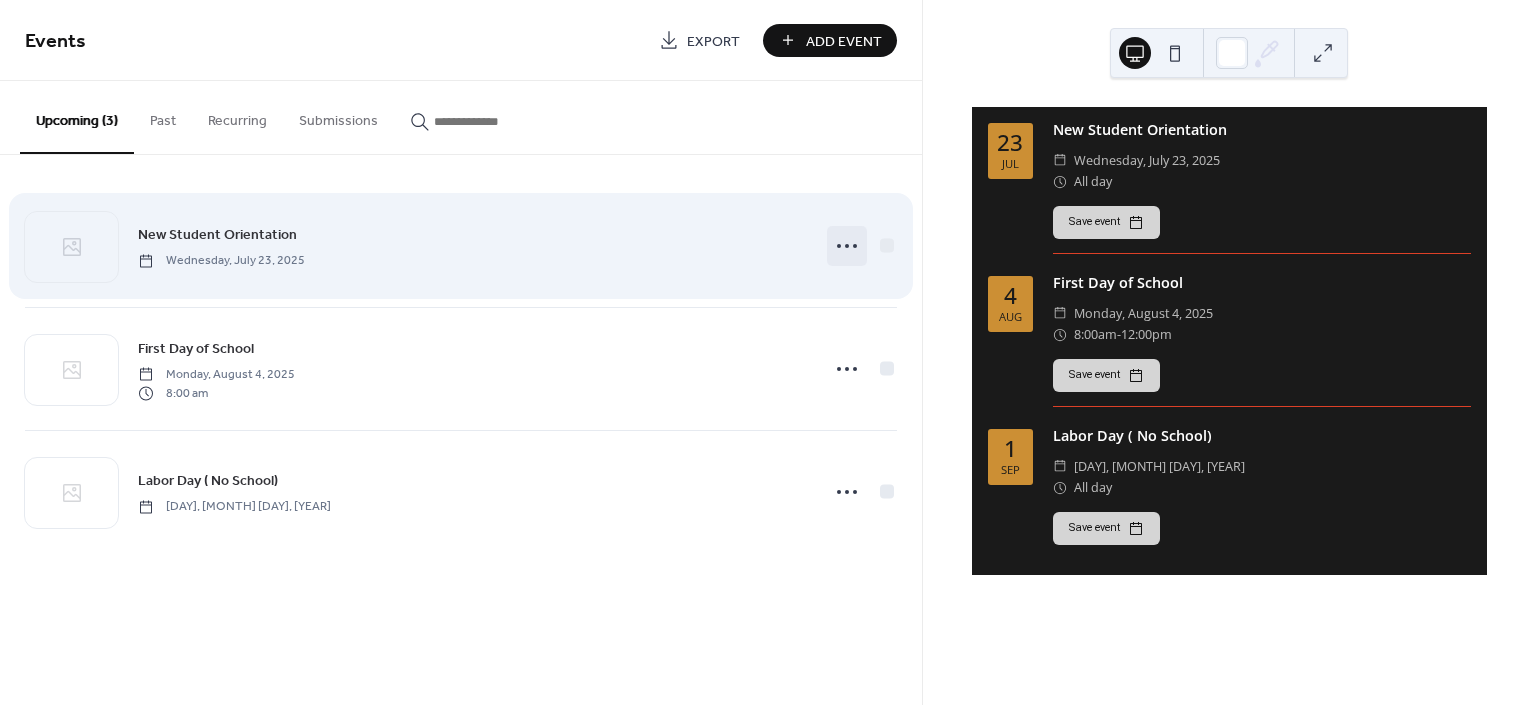 click 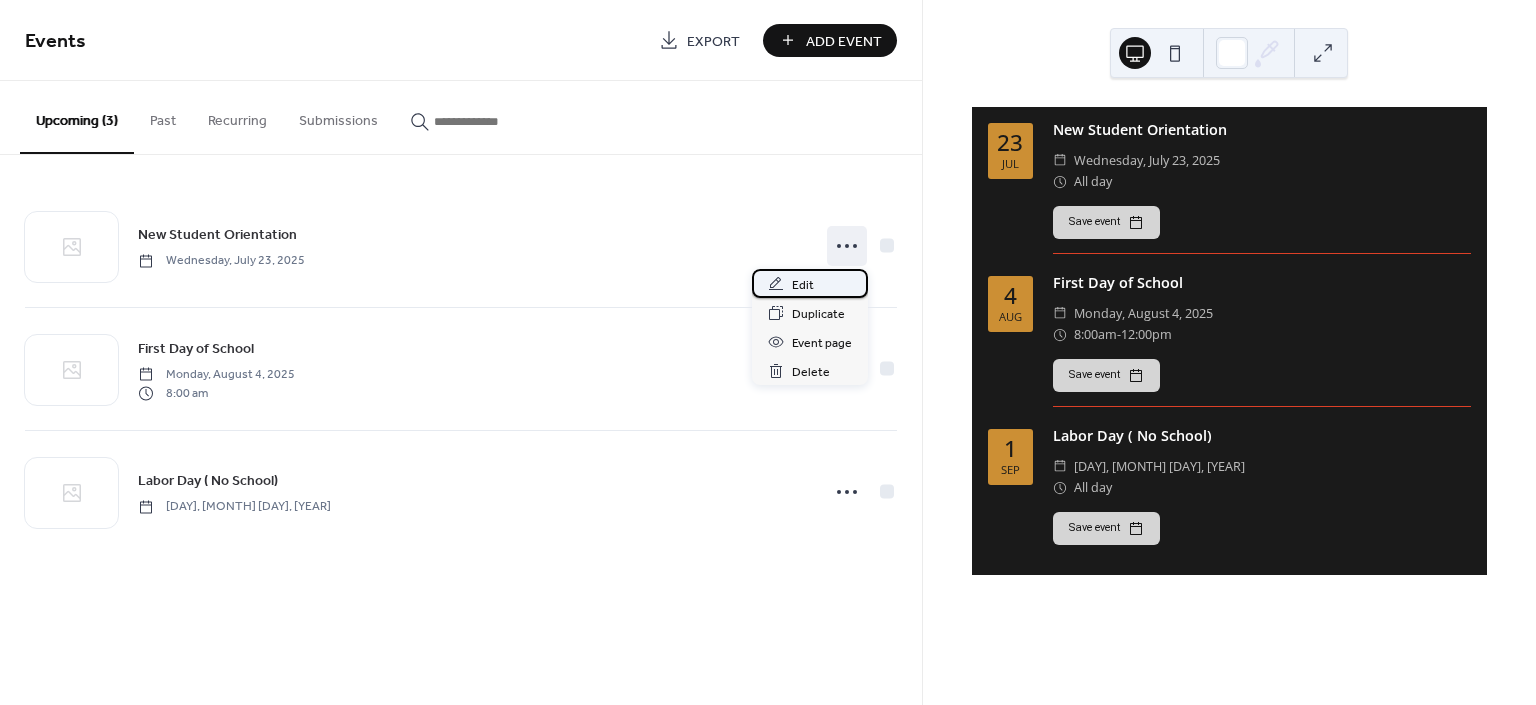 click on "Edit" at bounding box center (803, 285) 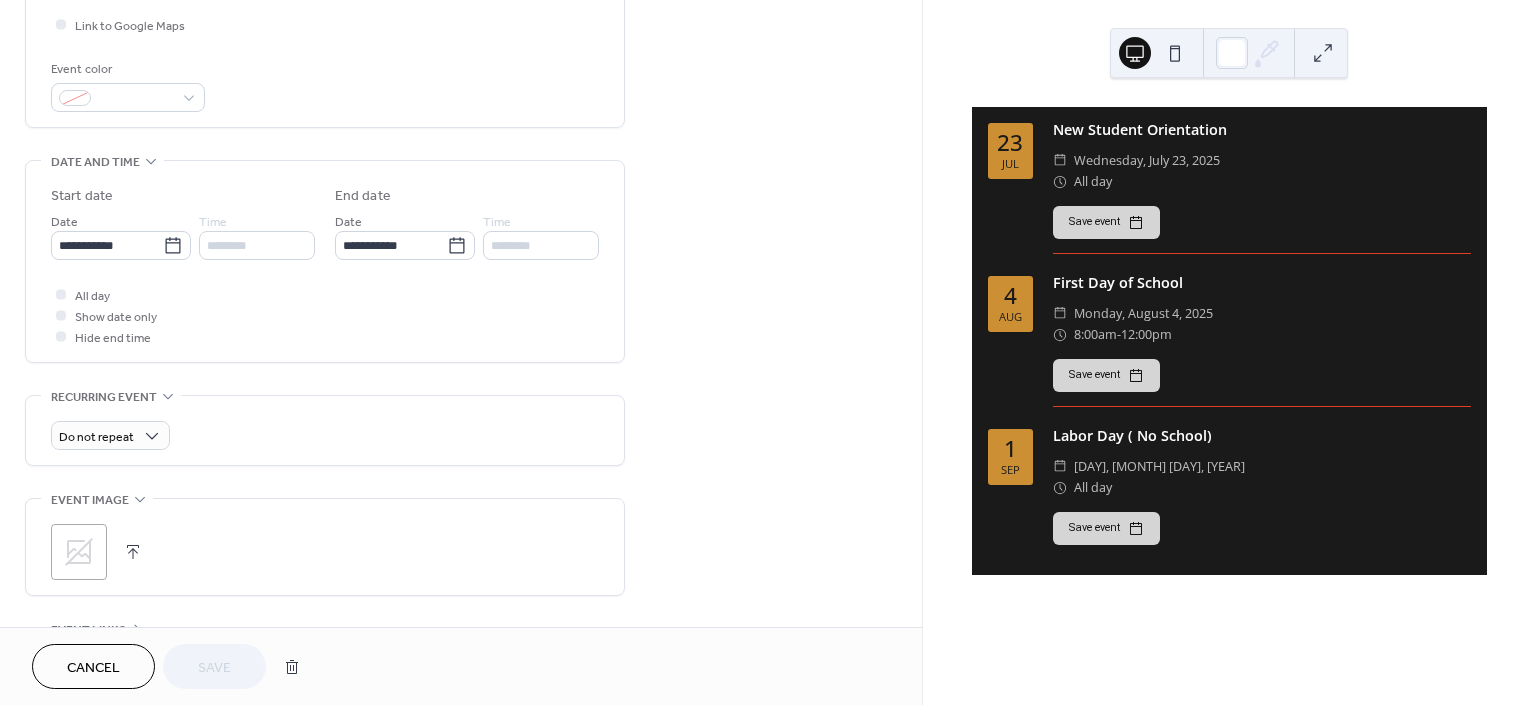 scroll, scrollTop: 500, scrollLeft: 0, axis: vertical 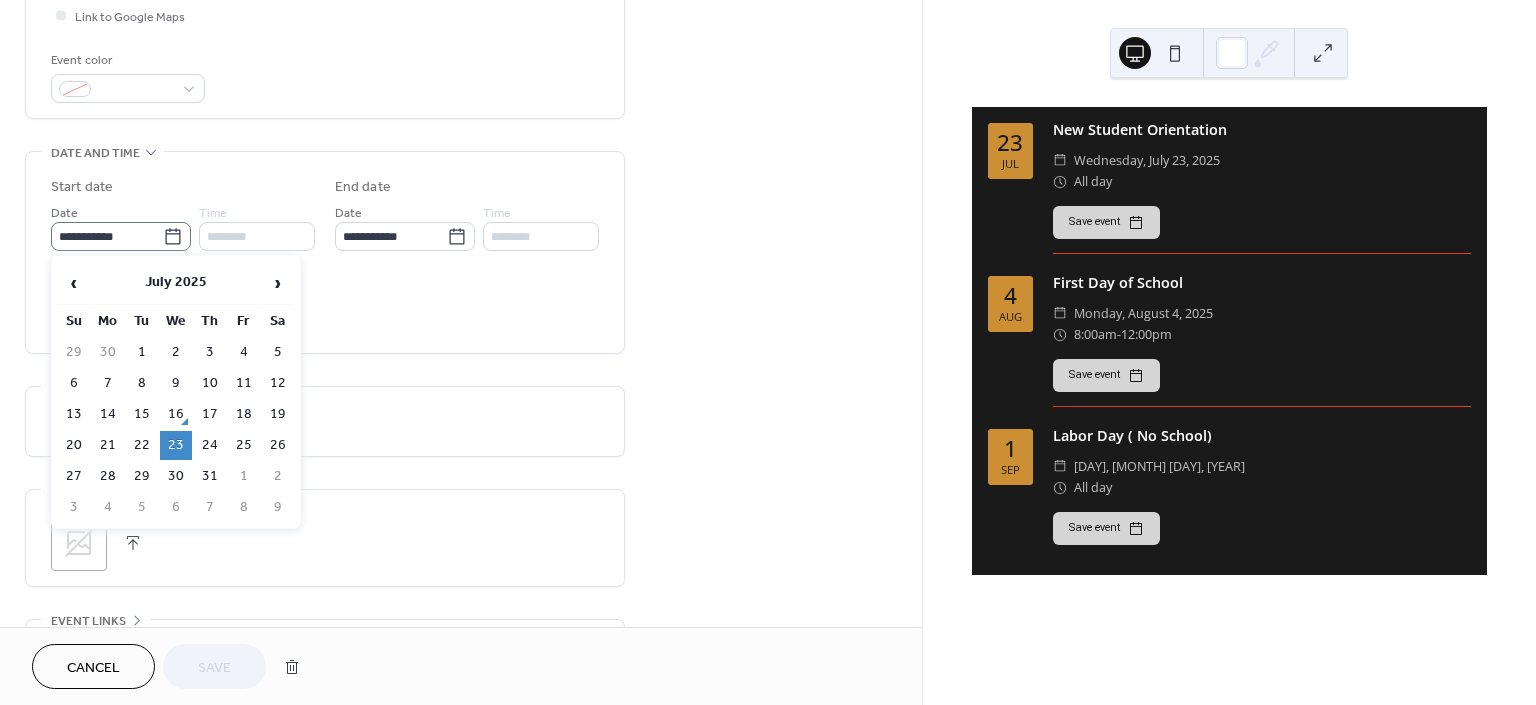 click 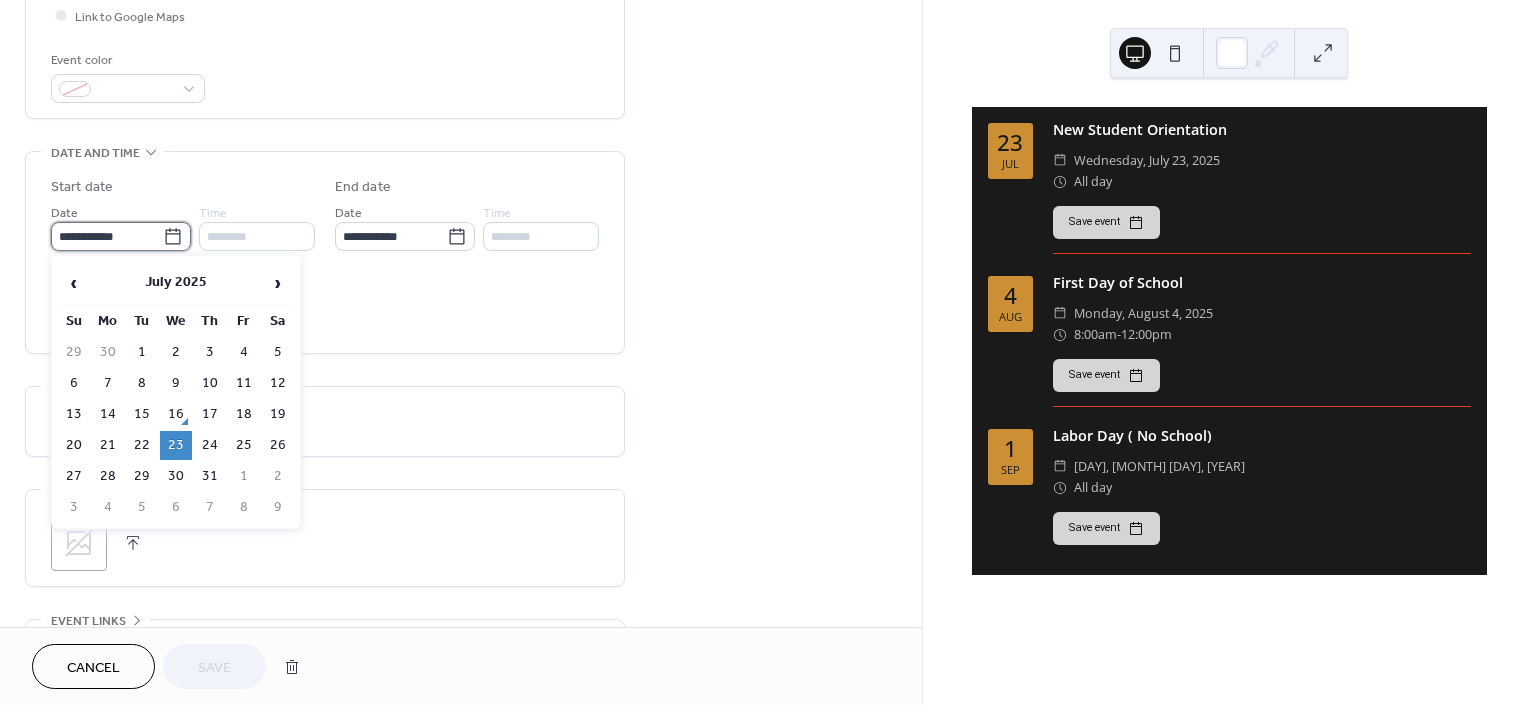 click on "**********" at bounding box center [107, 236] 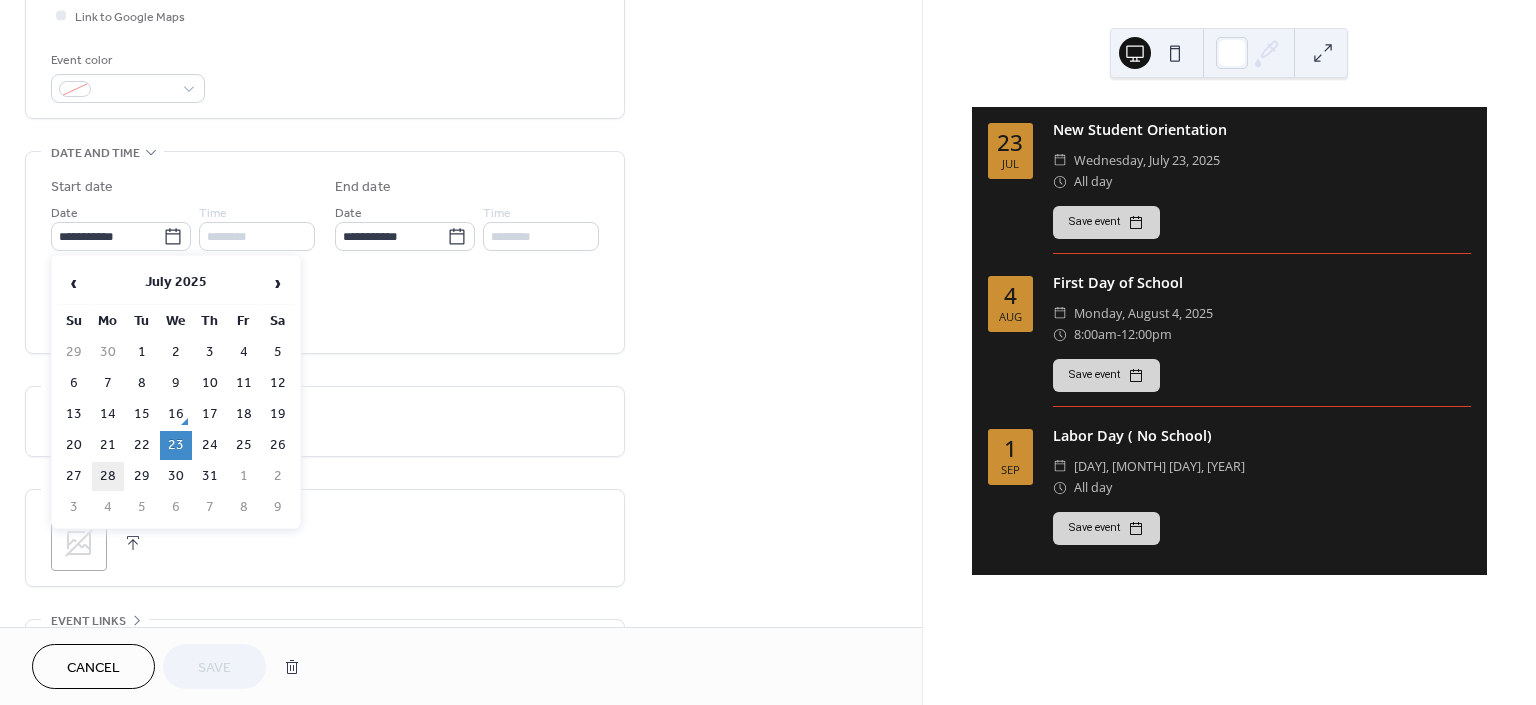 click on "28" at bounding box center [108, 476] 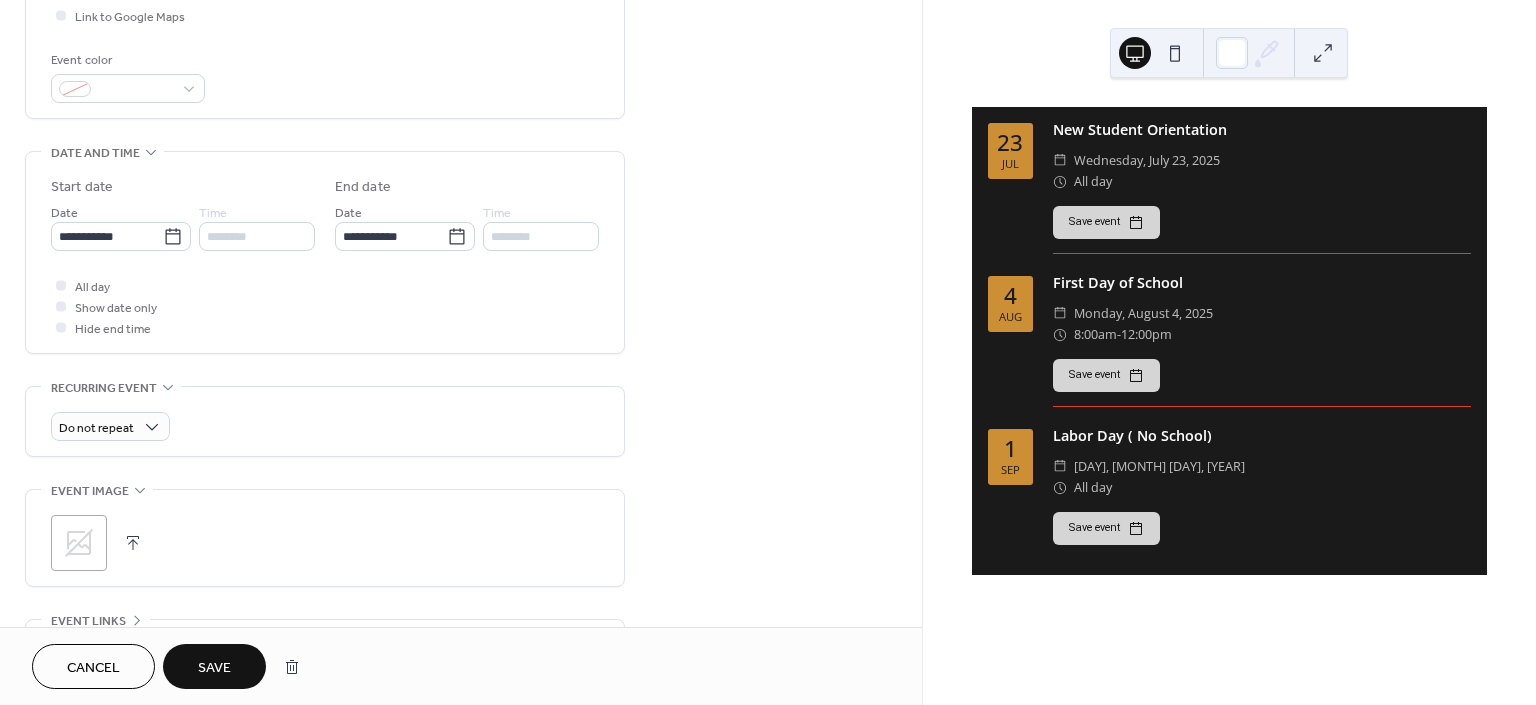 click on "********" at bounding box center [257, 236] 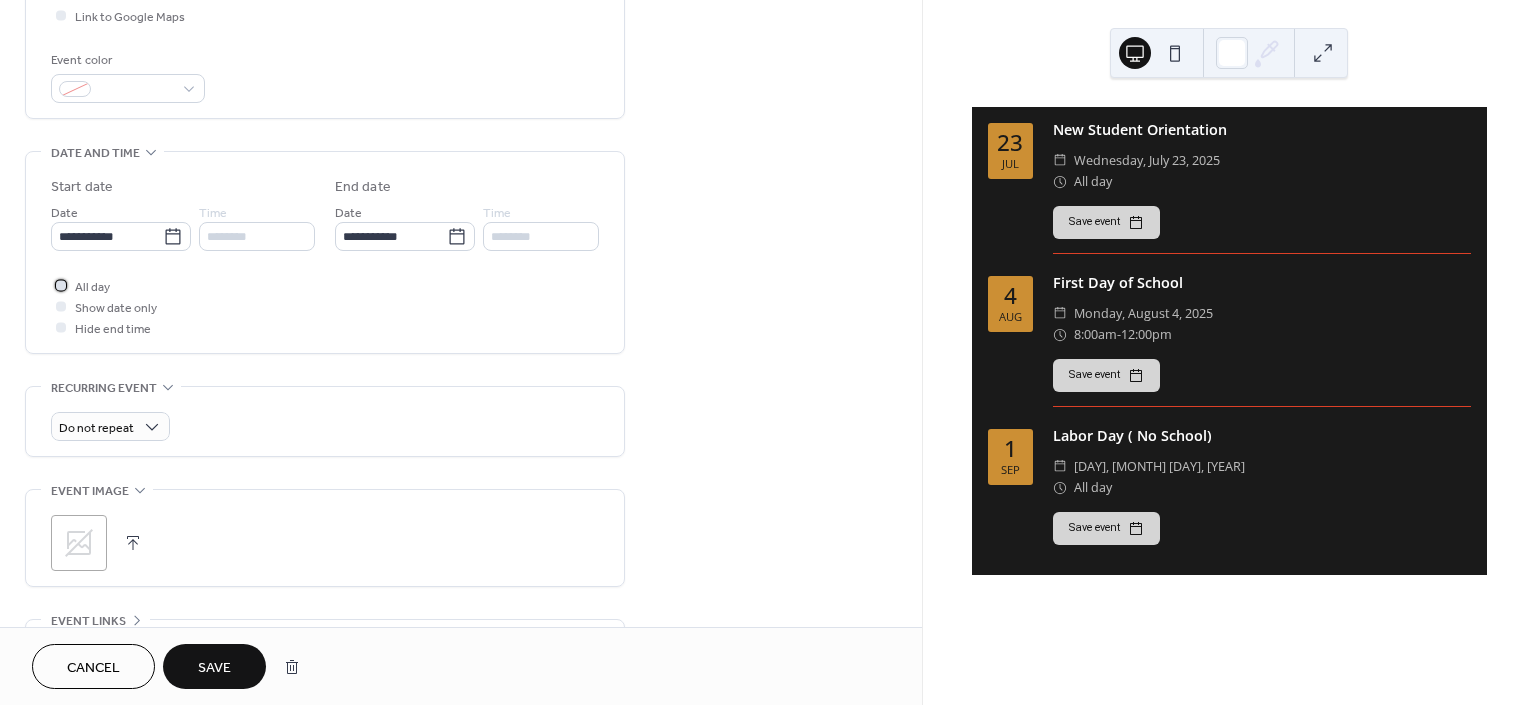 click at bounding box center [61, 285] 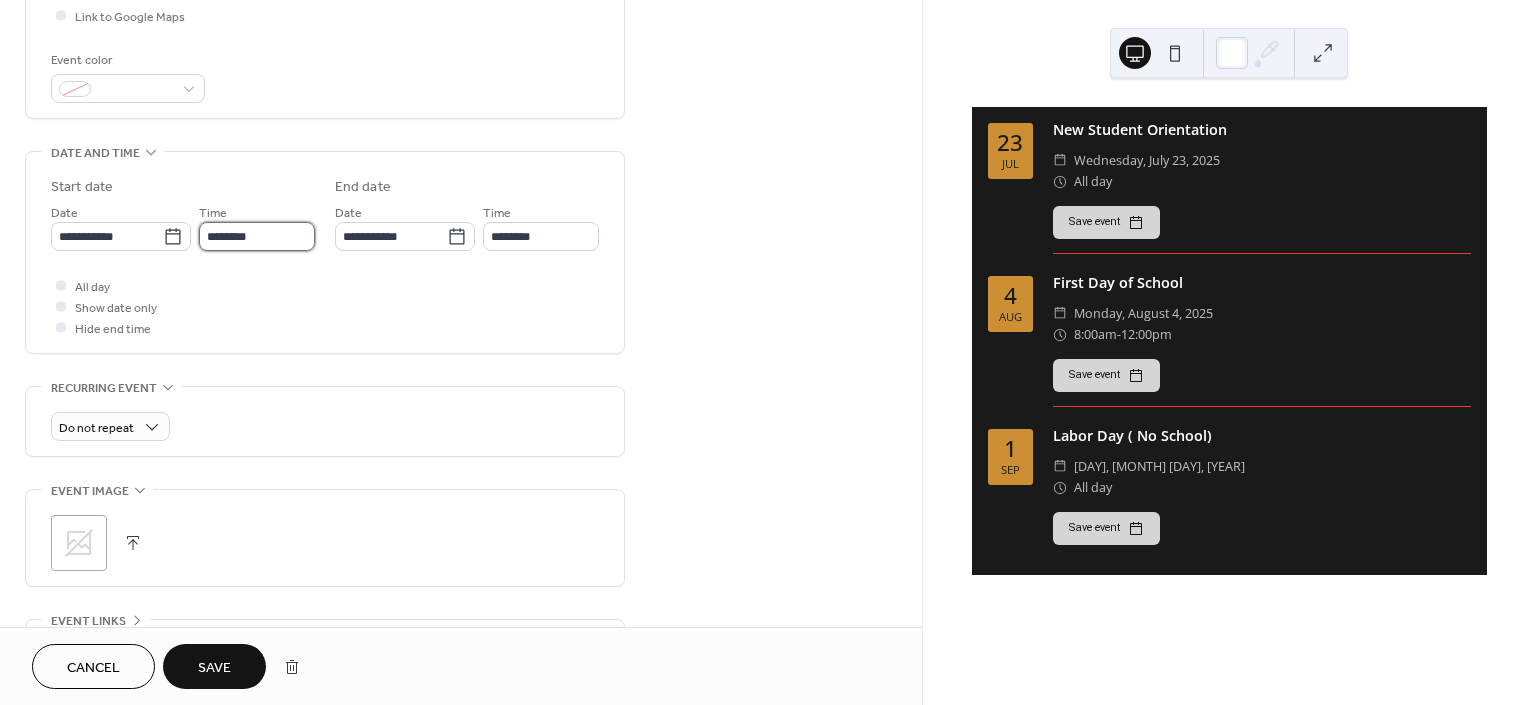 click on "********" at bounding box center [257, 236] 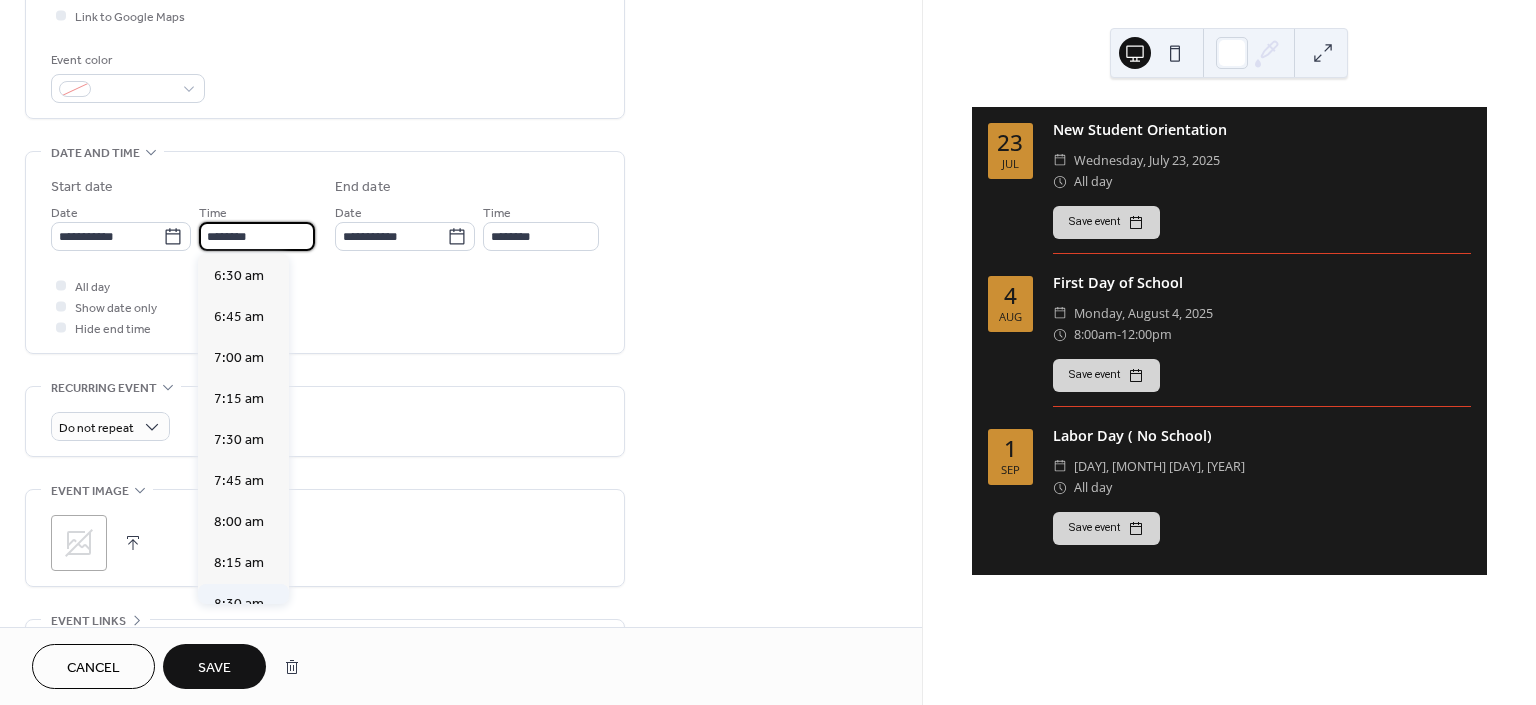 scroll, scrollTop: 1100, scrollLeft: 0, axis: vertical 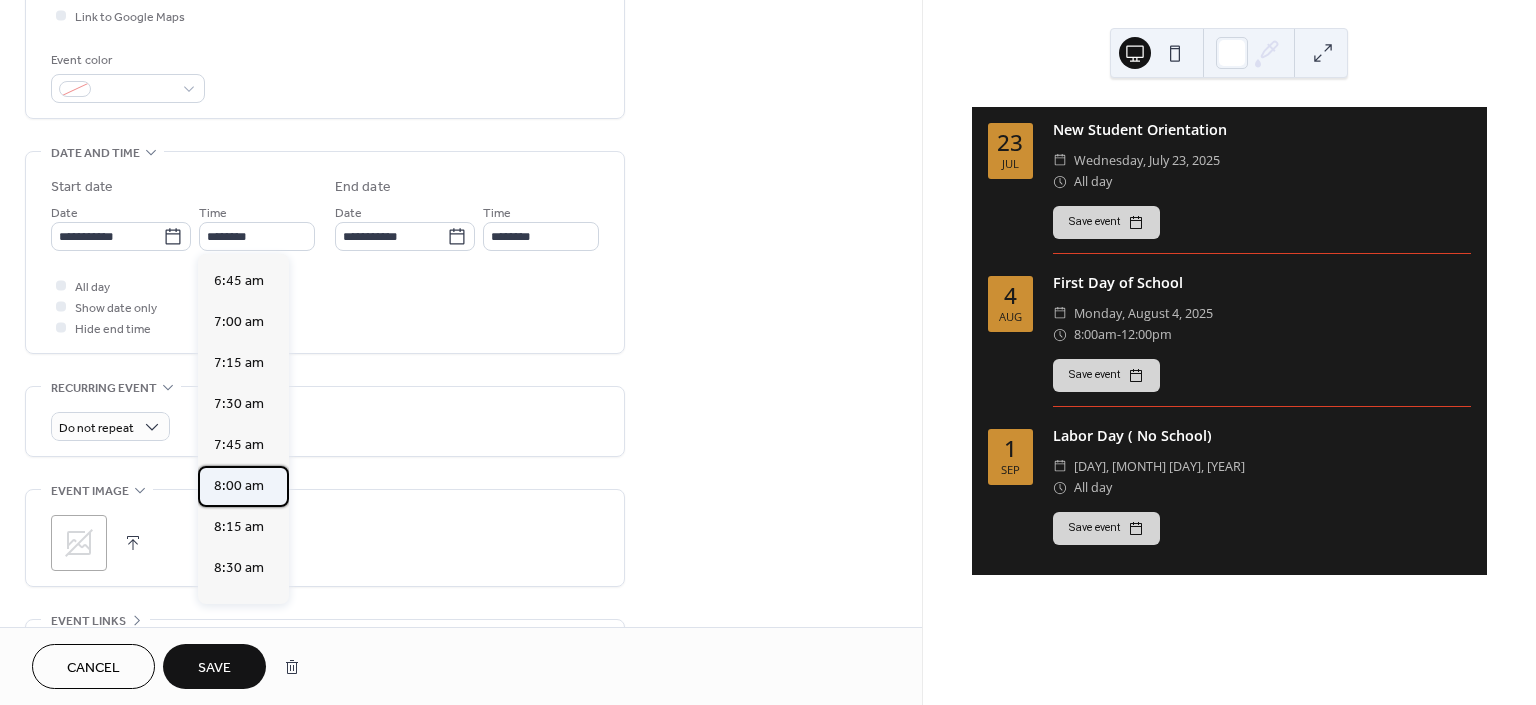 click on "8:00 am" at bounding box center (239, 485) 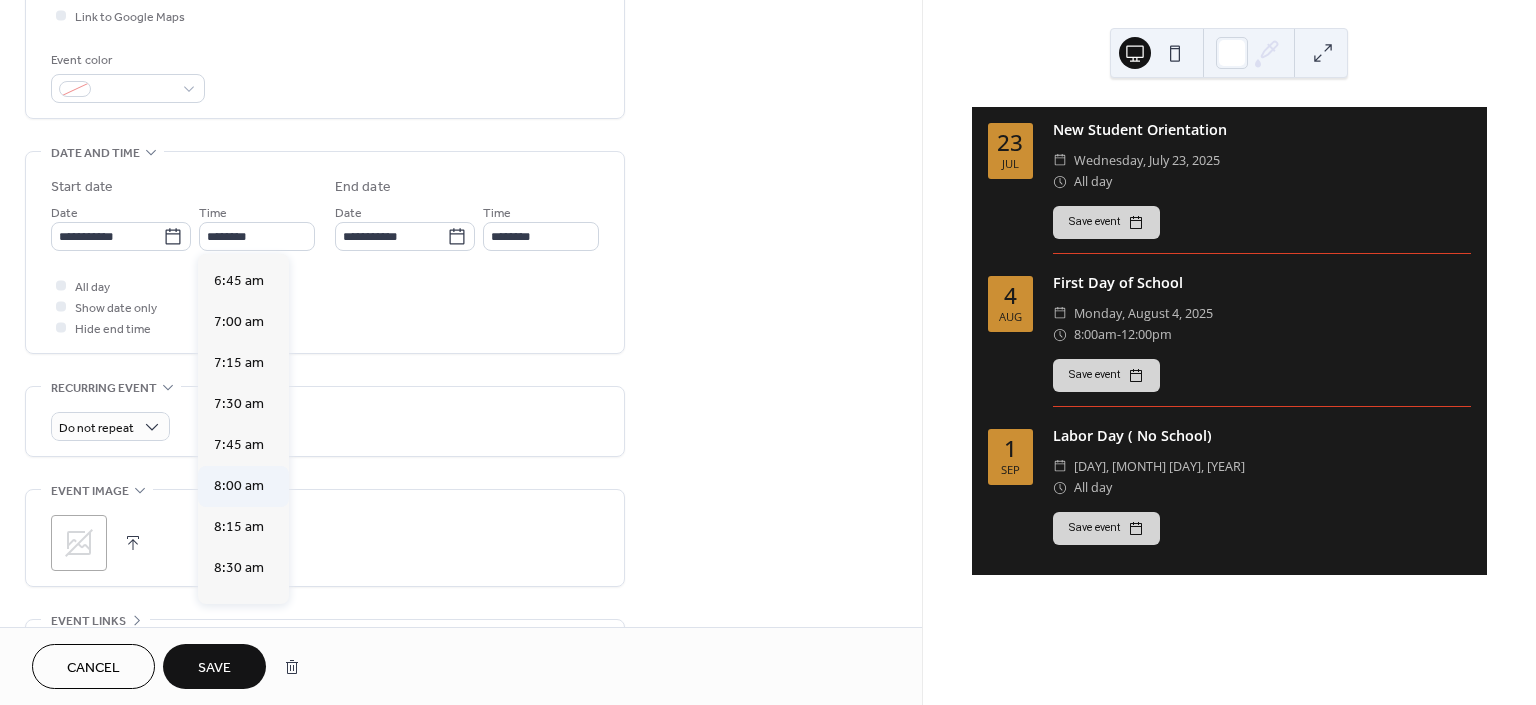 type on "*******" 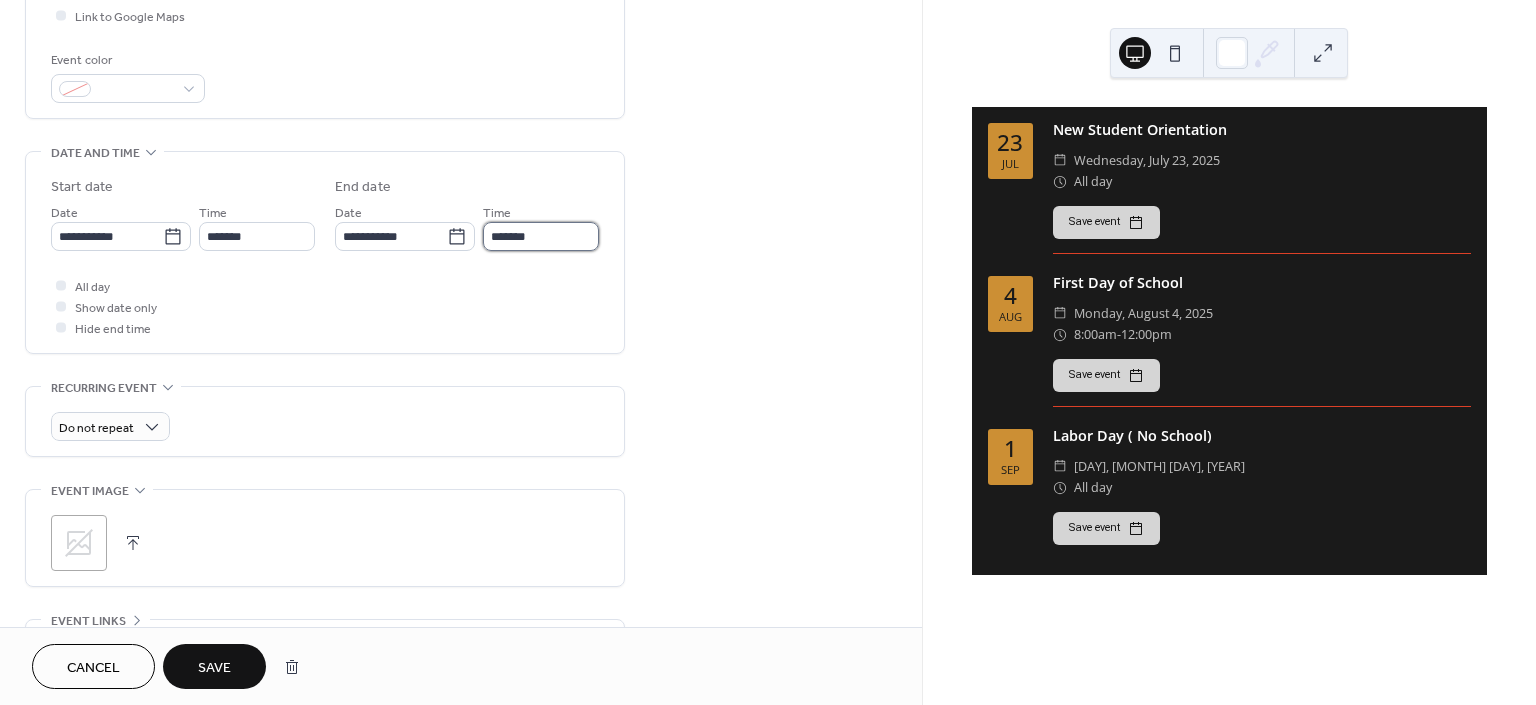 click on "*******" at bounding box center (541, 236) 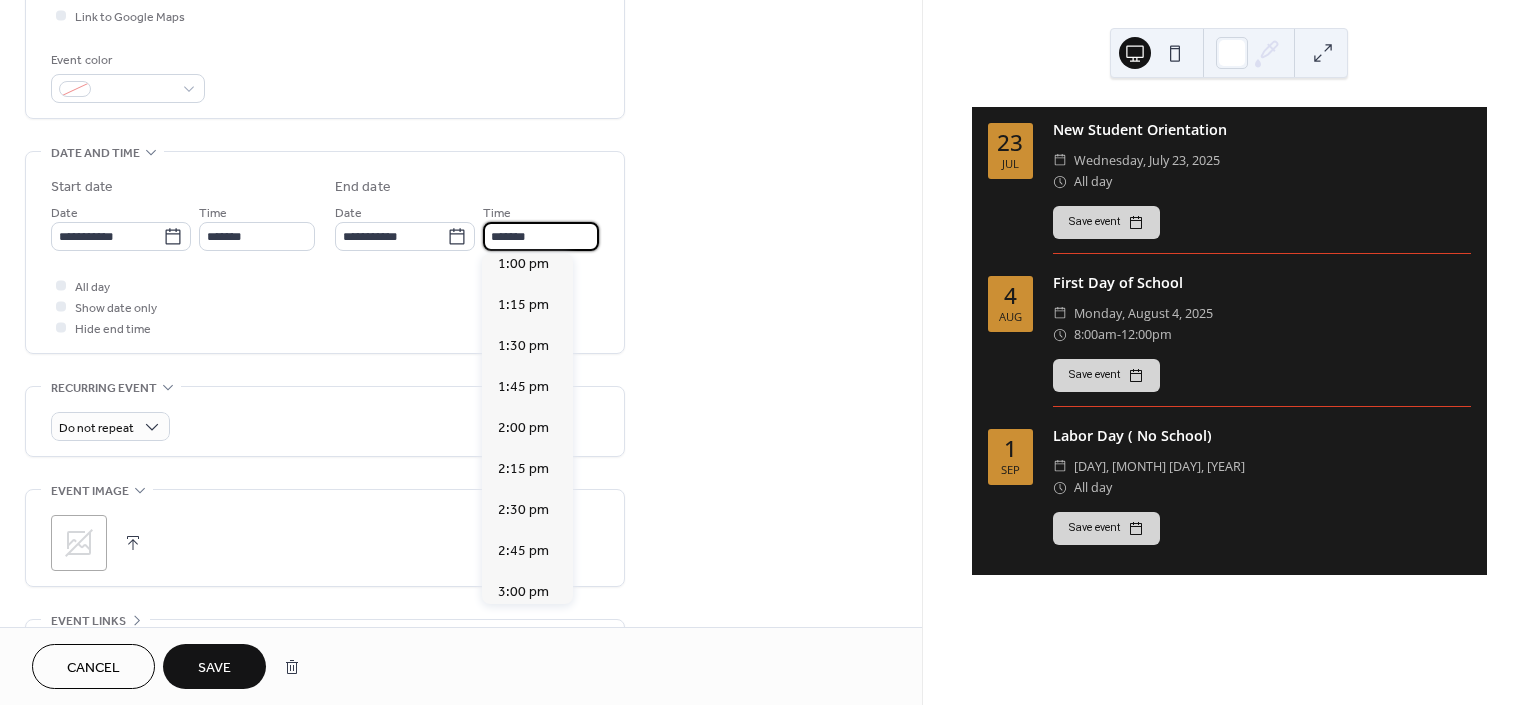 scroll, scrollTop: 800, scrollLeft: 0, axis: vertical 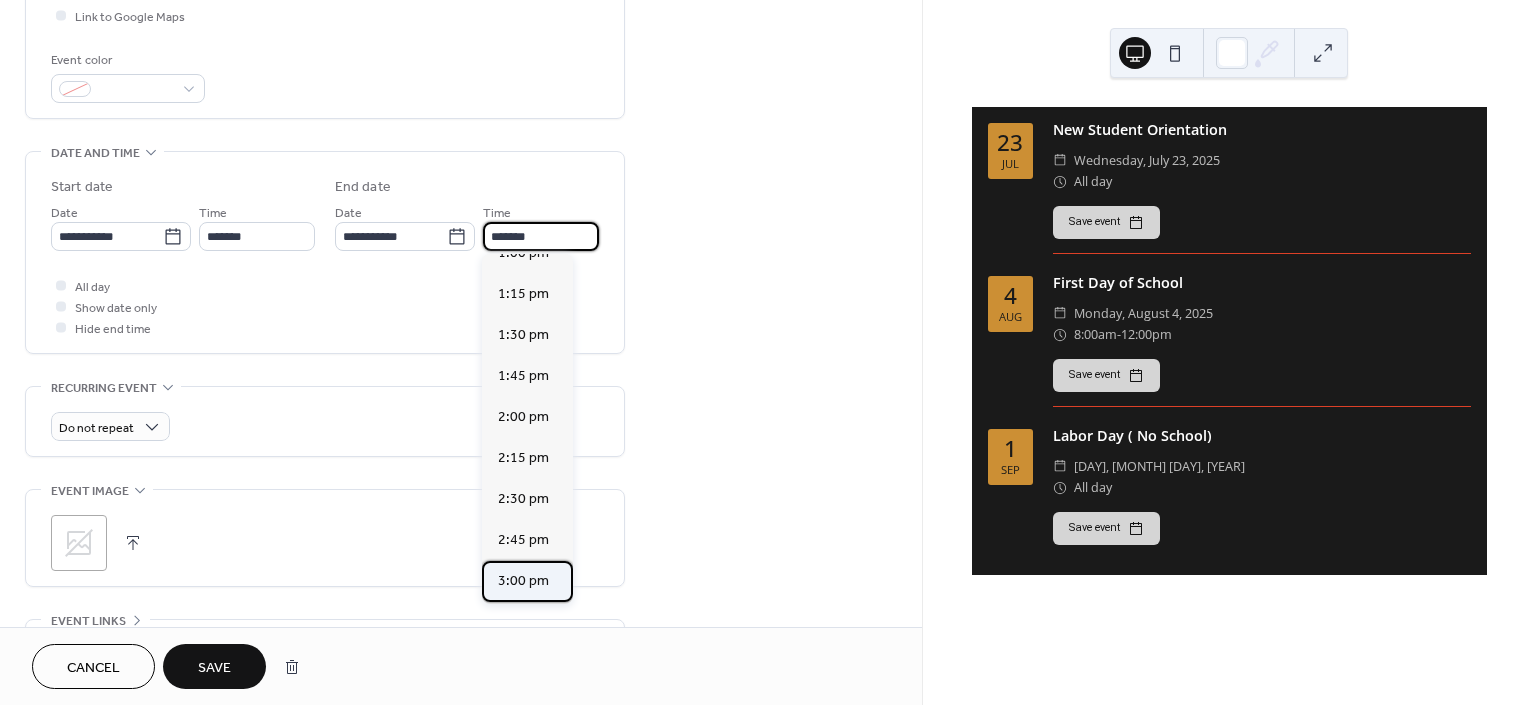click on "3:00 pm" at bounding box center [523, 580] 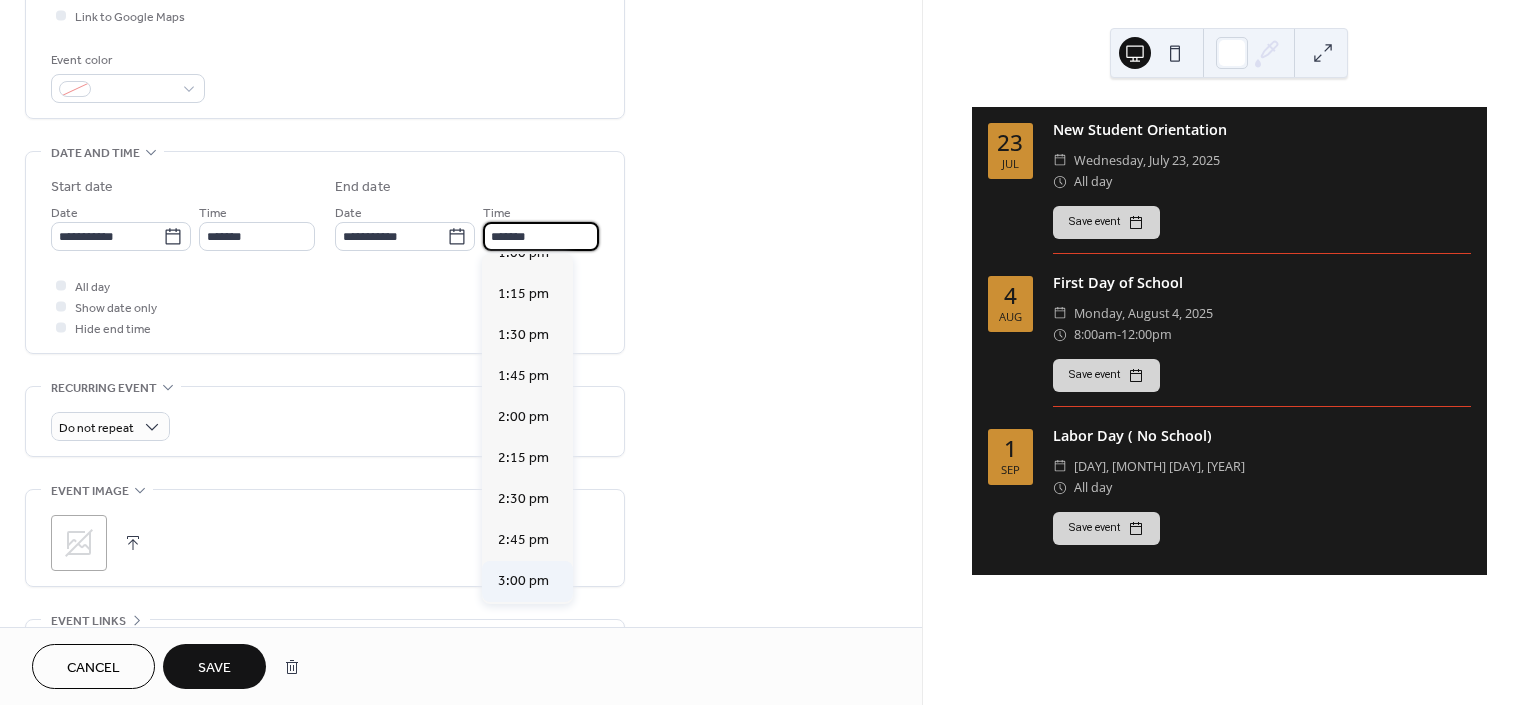 type on "*******" 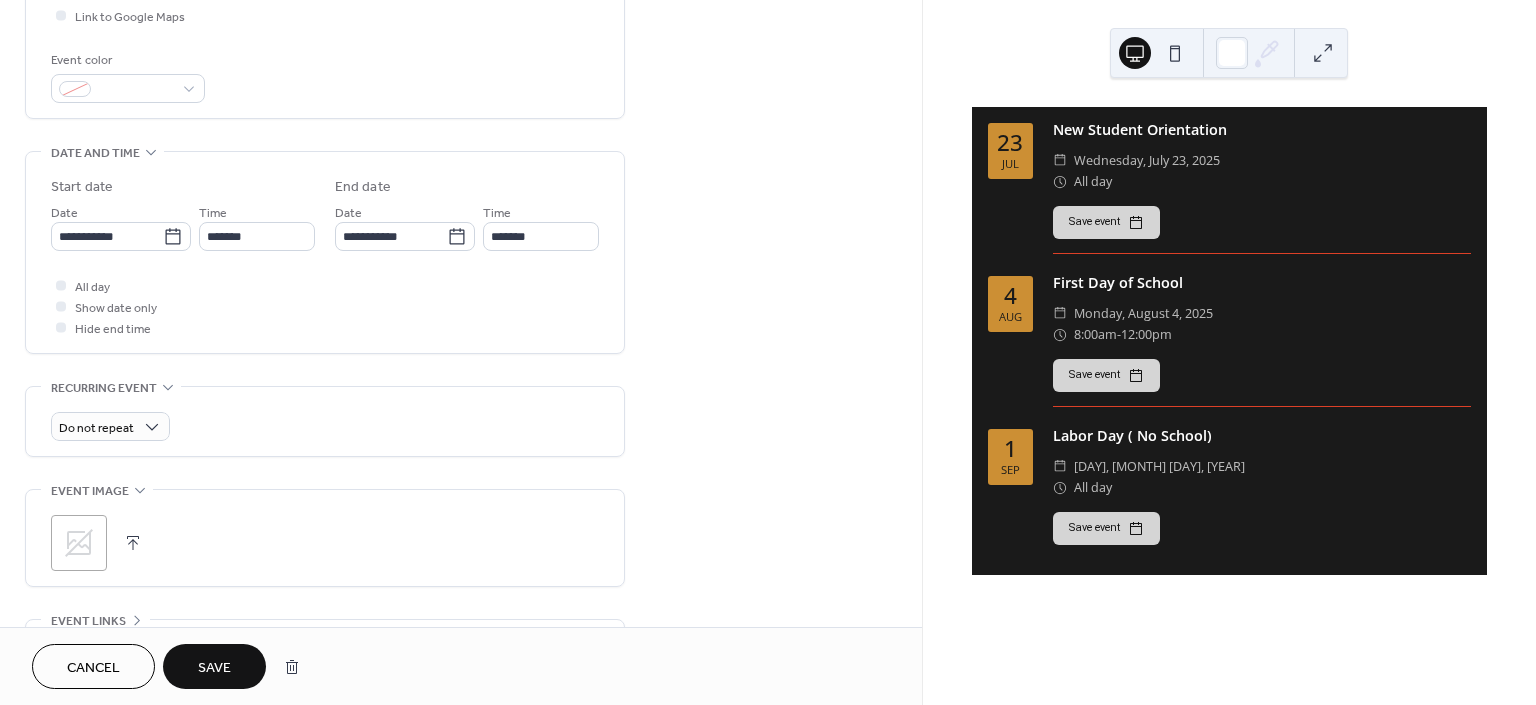 click on "Save" at bounding box center (214, 668) 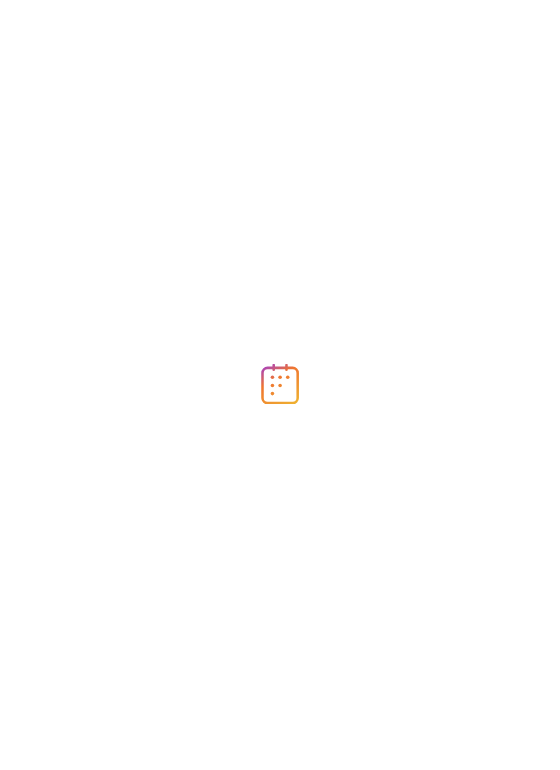 scroll, scrollTop: 0, scrollLeft: 0, axis: both 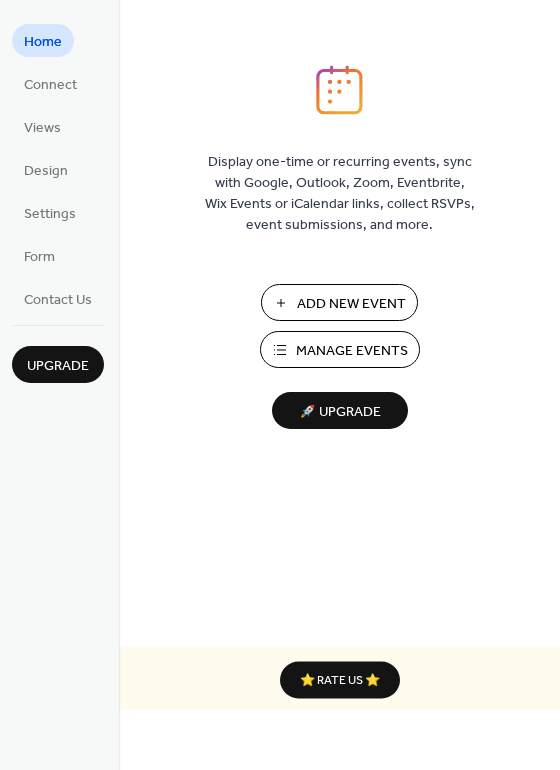 click on "Add New Event" at bounding box center (351, 304) 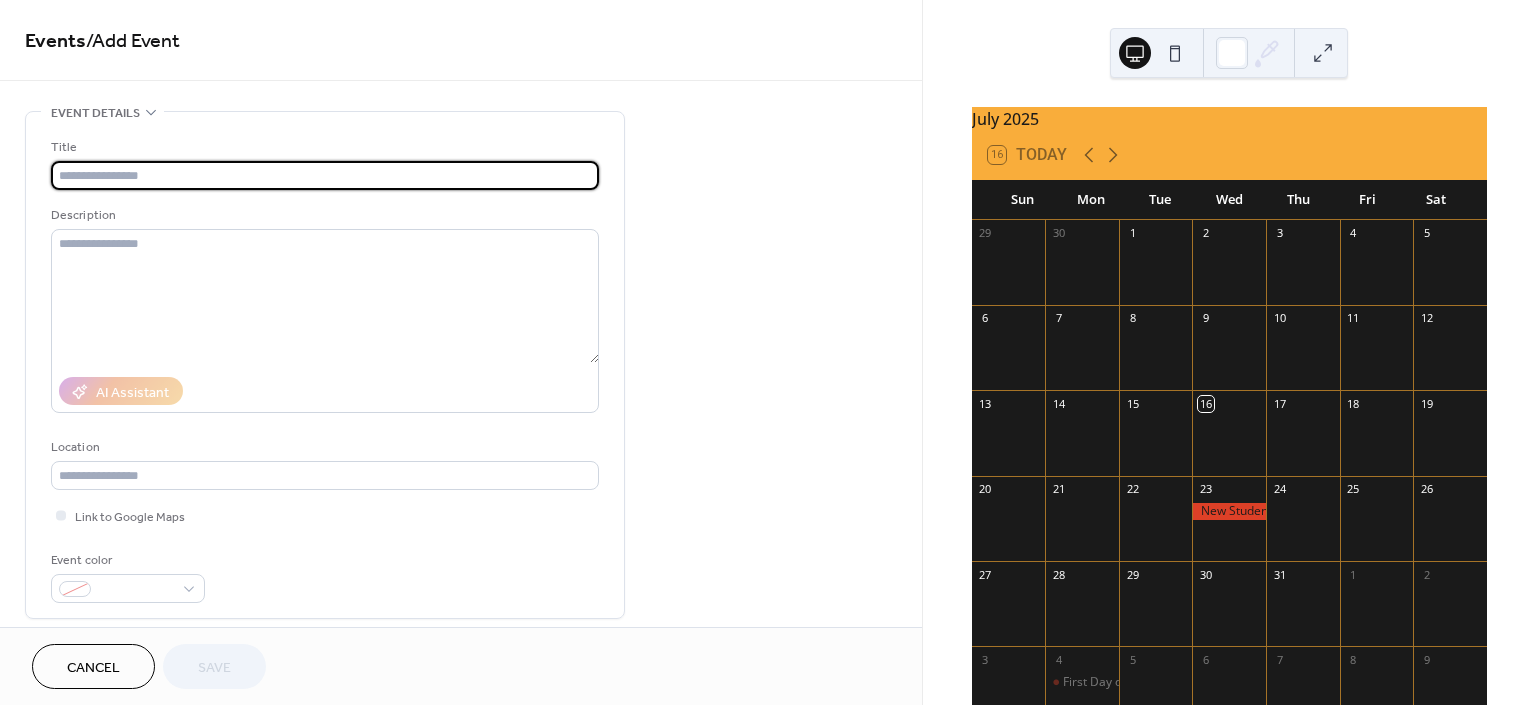 scroll, scrollTop: 0, scrollLeft: 0, axis: both 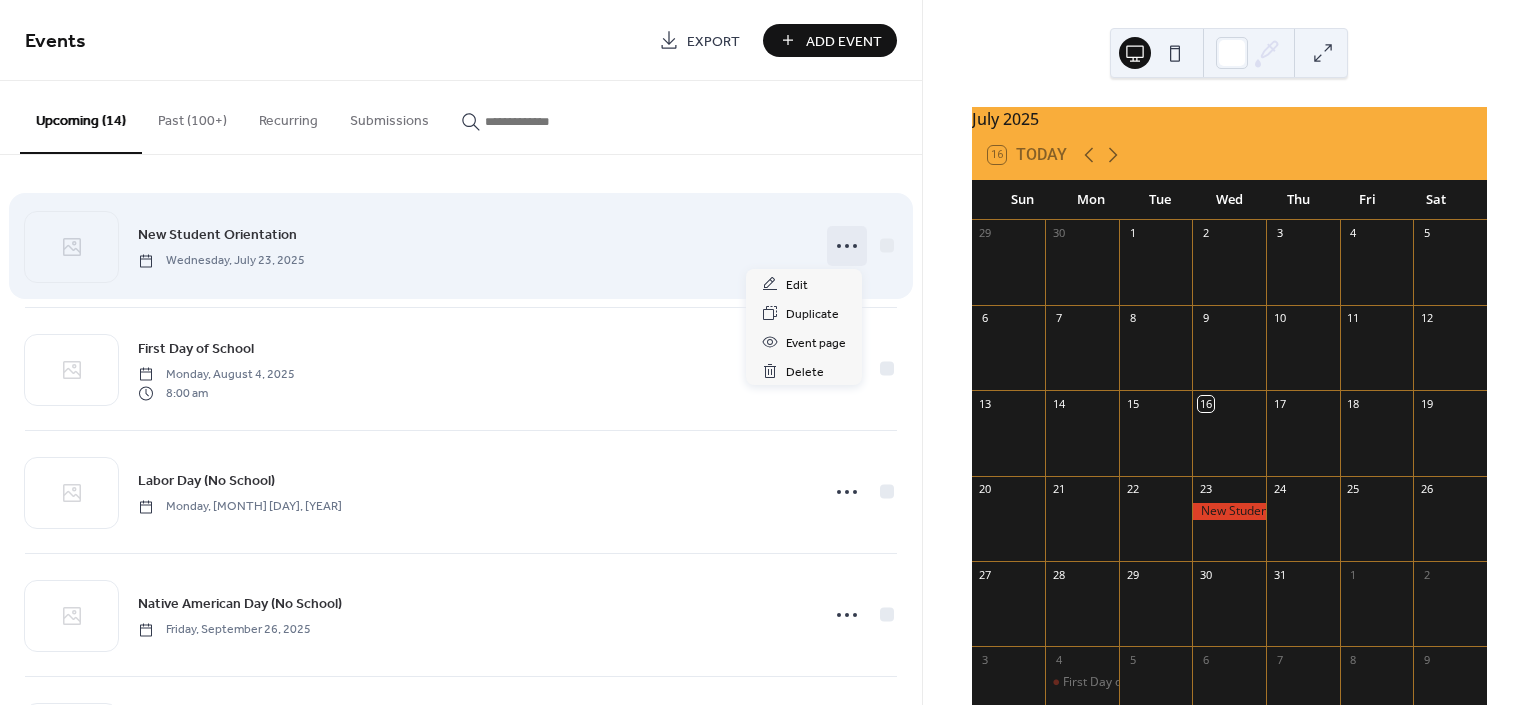 click 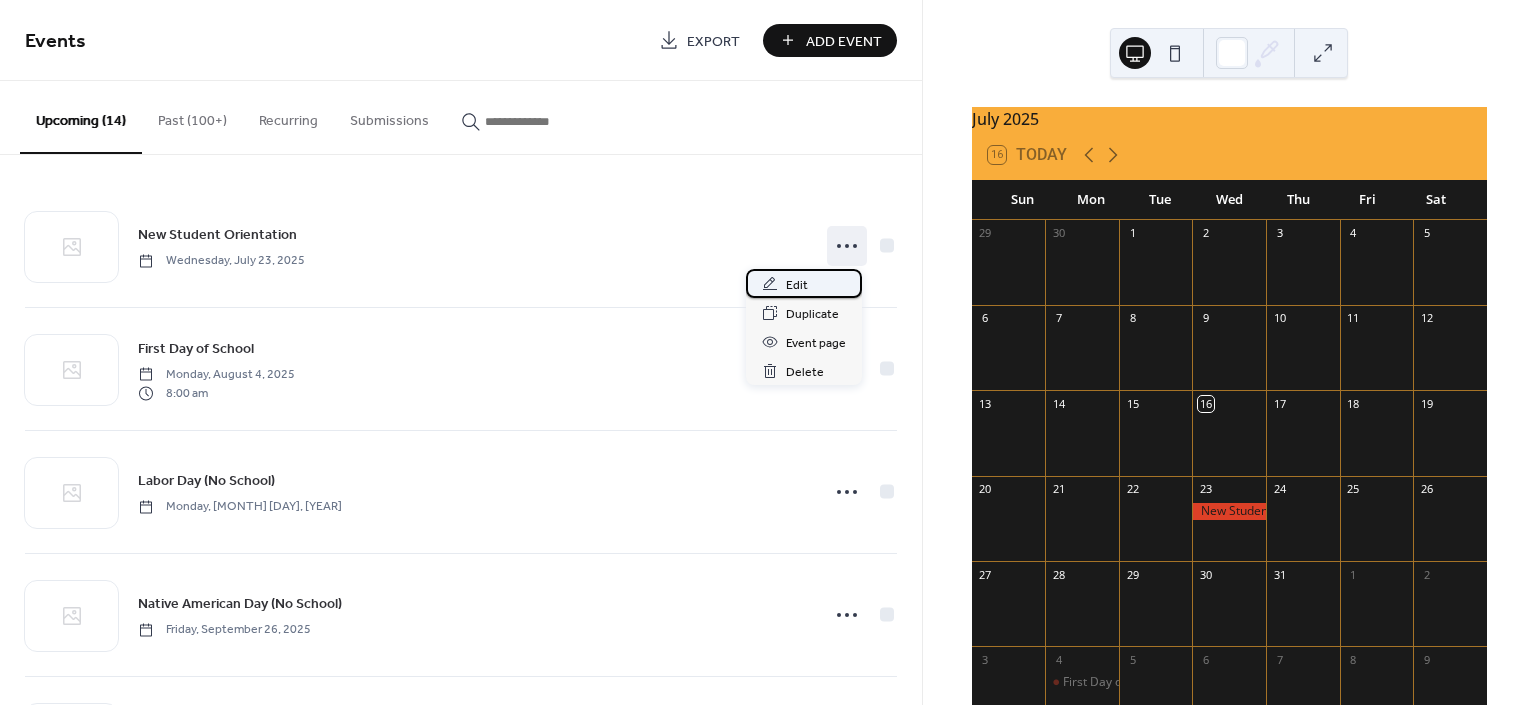 click on "Edit" at bounding box center (797, 285) 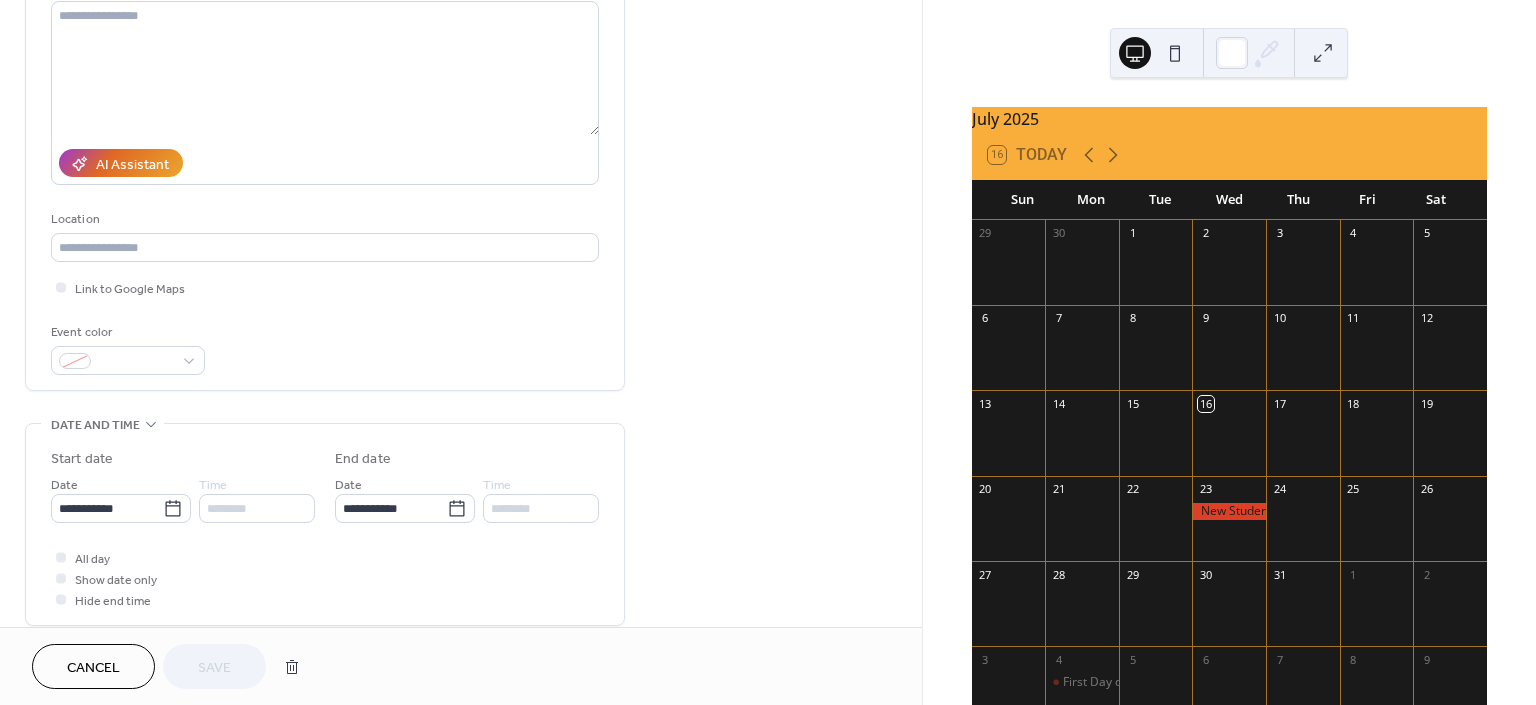 scroll, scrollTop: 300, scrollLeft: 0, axis: vertical 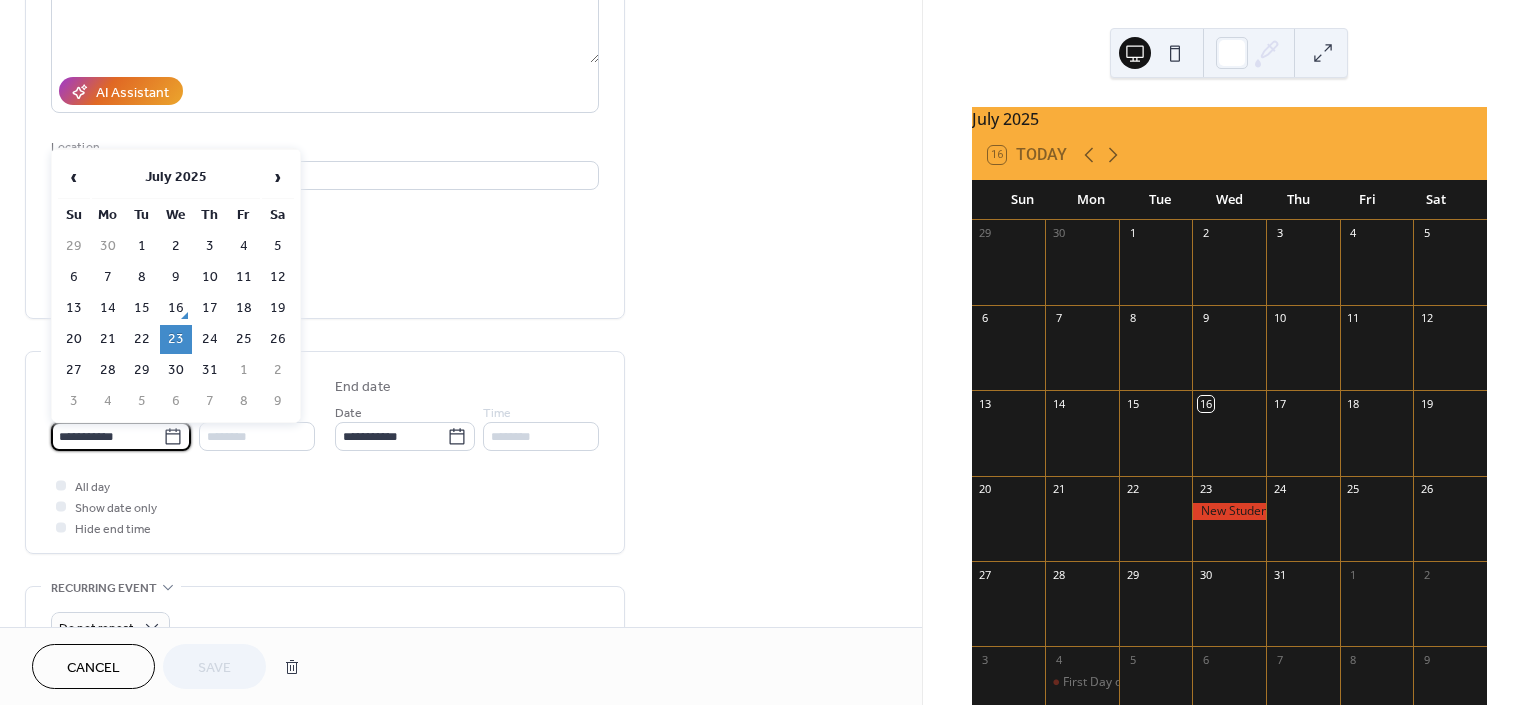 click on "**********" at bounding box center (107, 436) 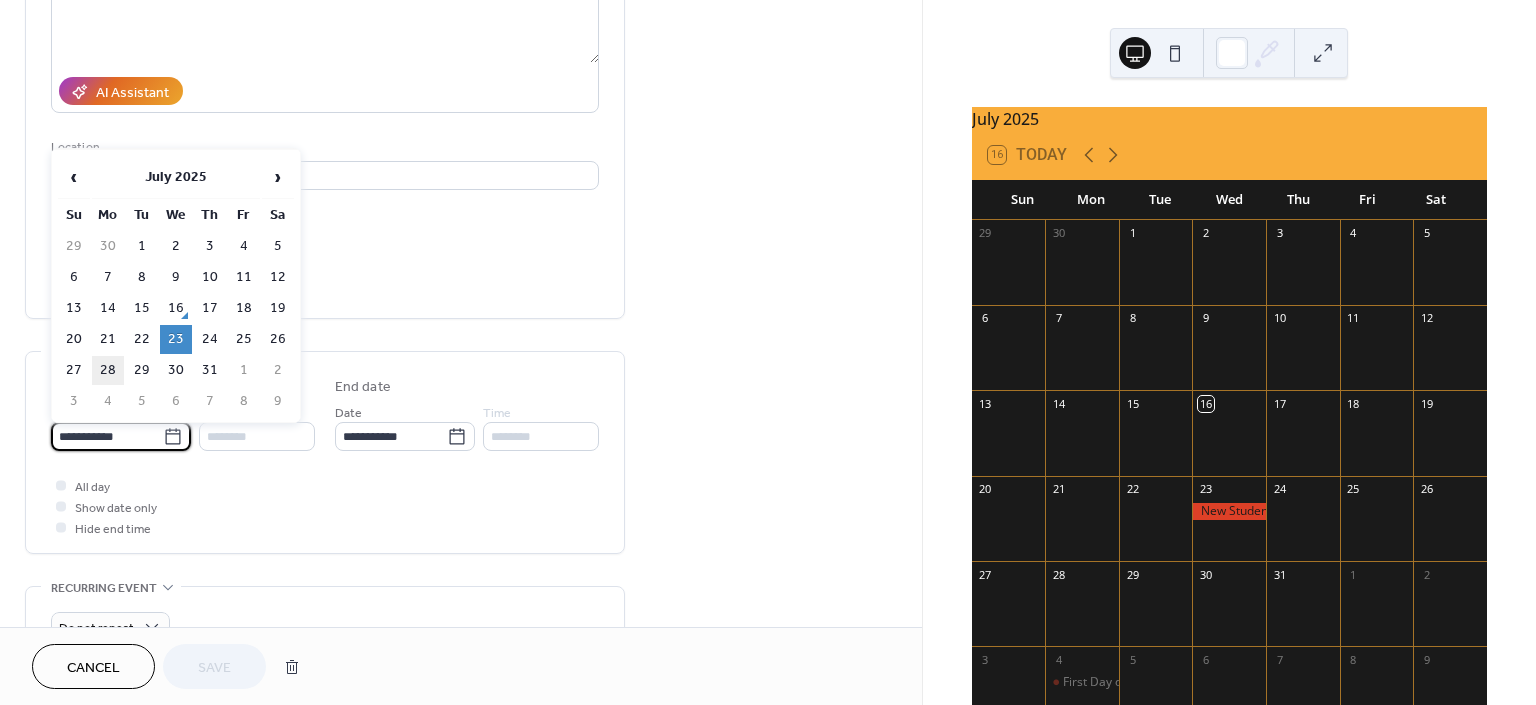 click on "28" at bounding box center [108, 370] 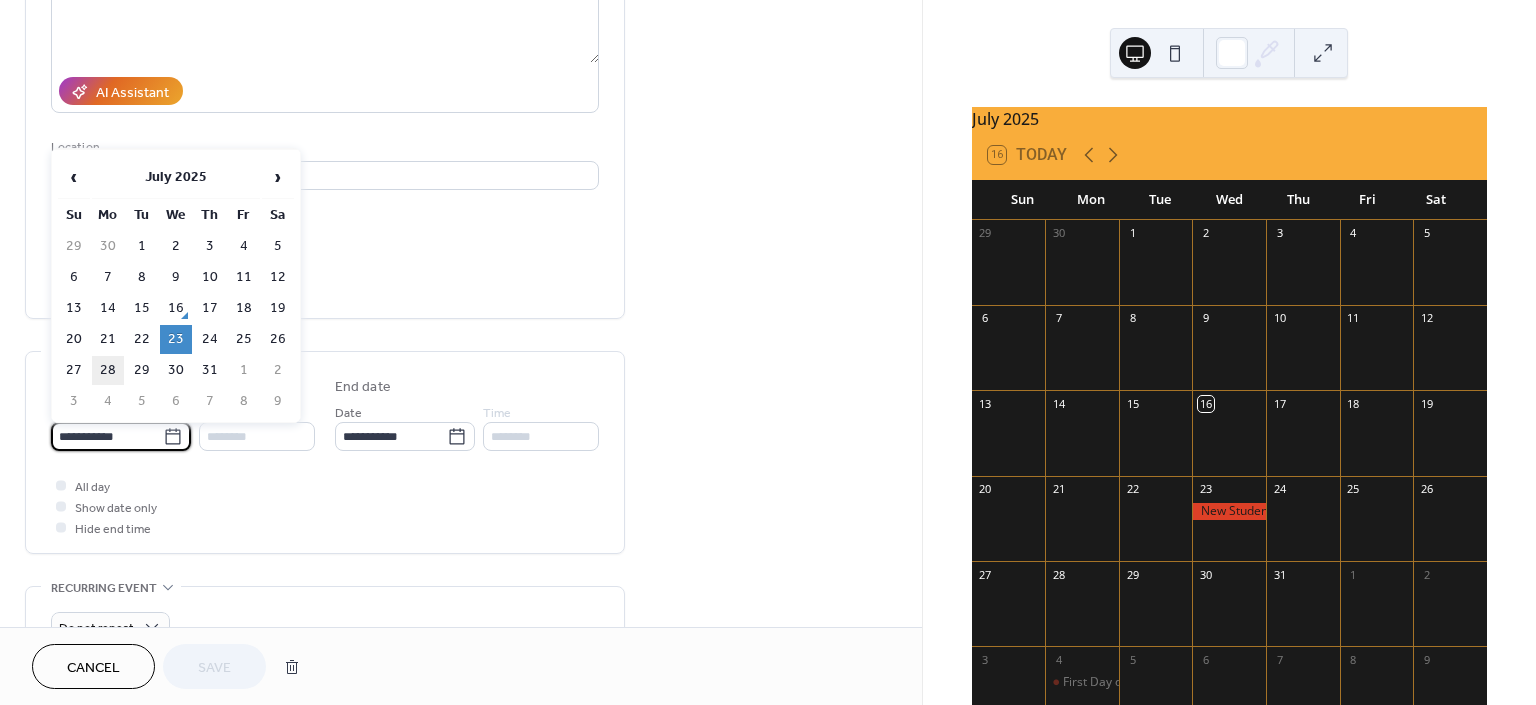 type on "**********" 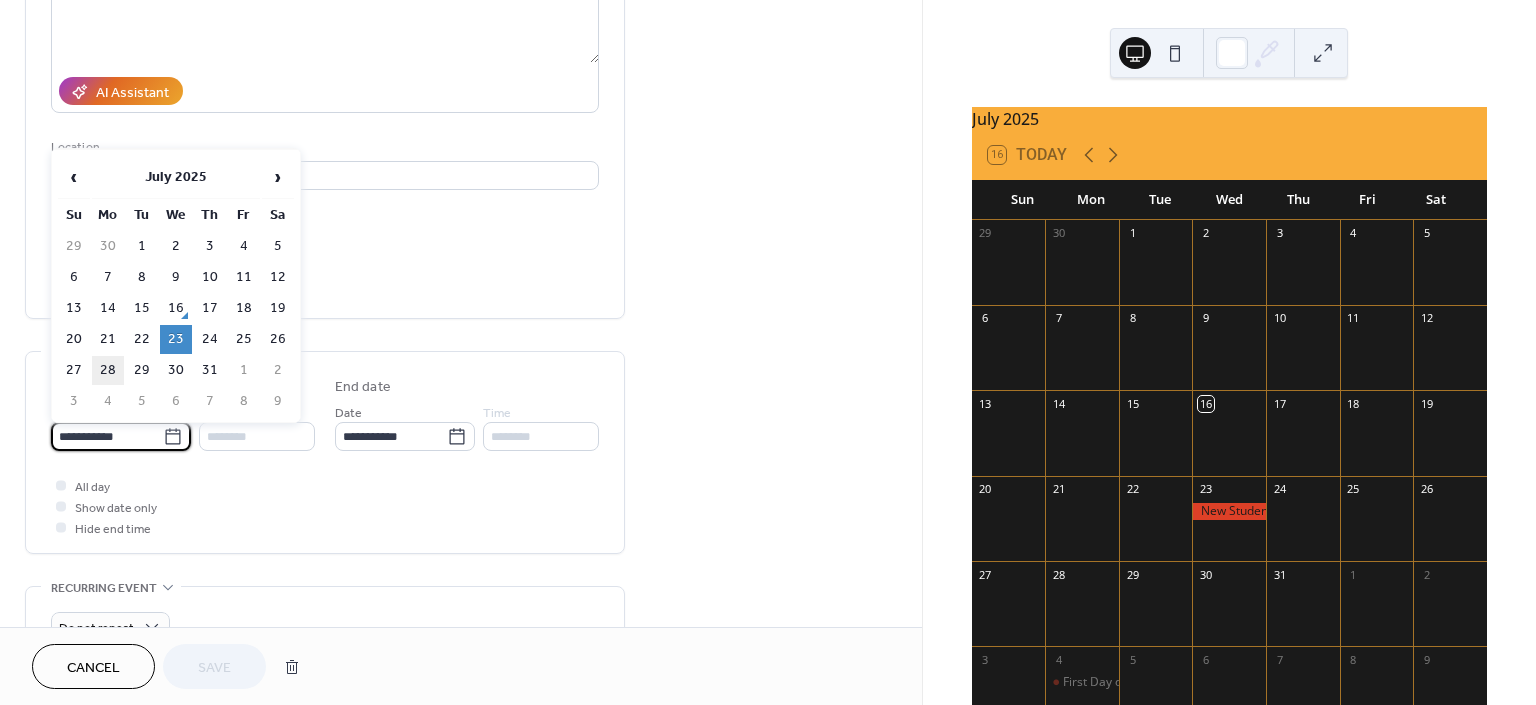 type on "**********" 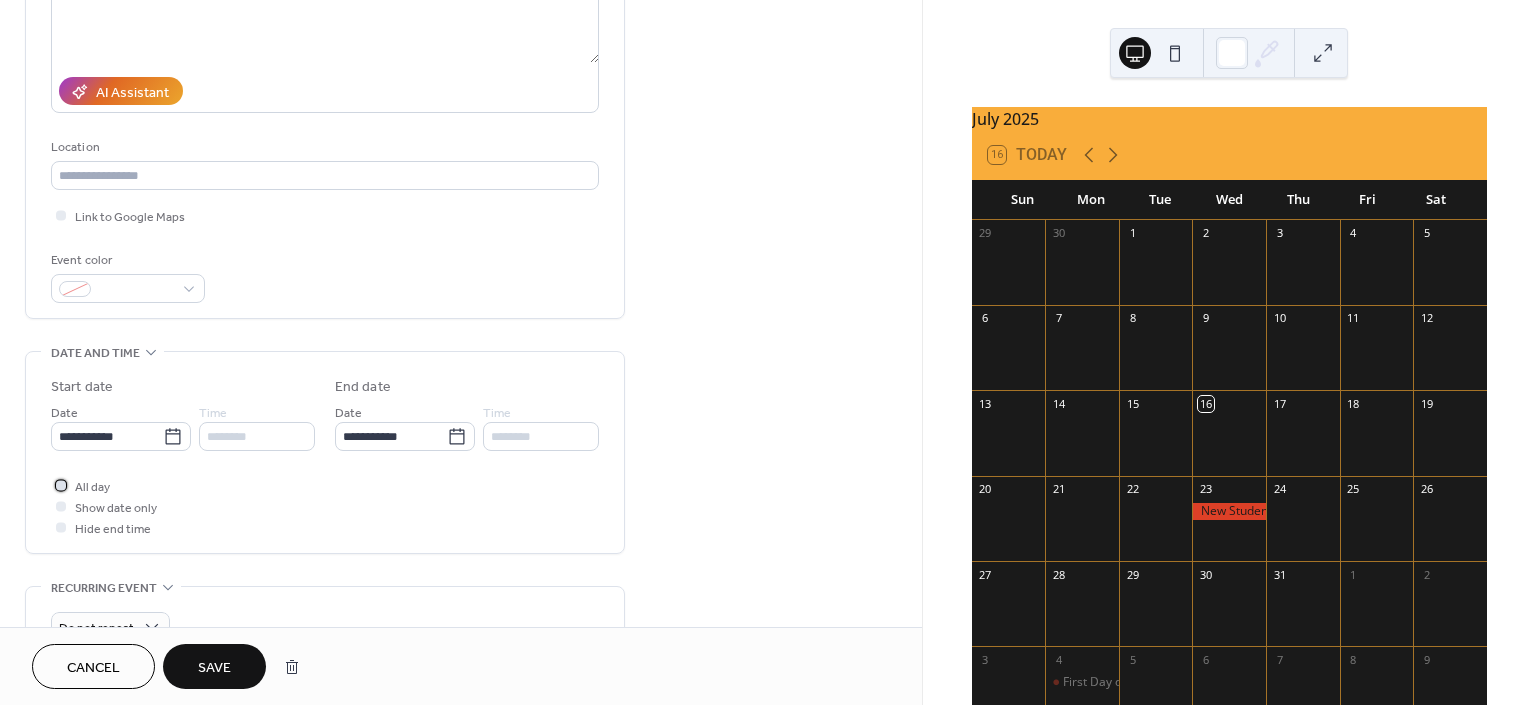 click 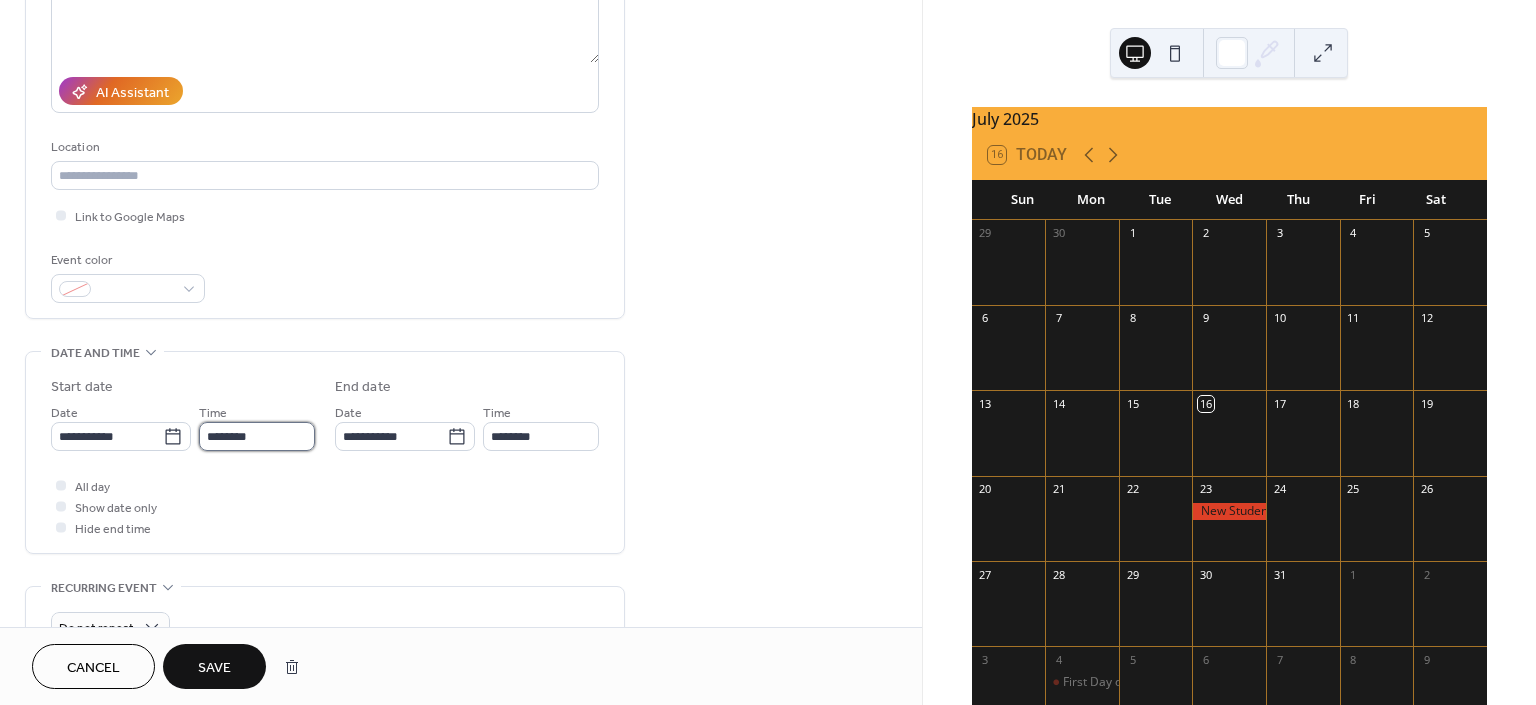 click on "********" at bounding box center [257, 436] 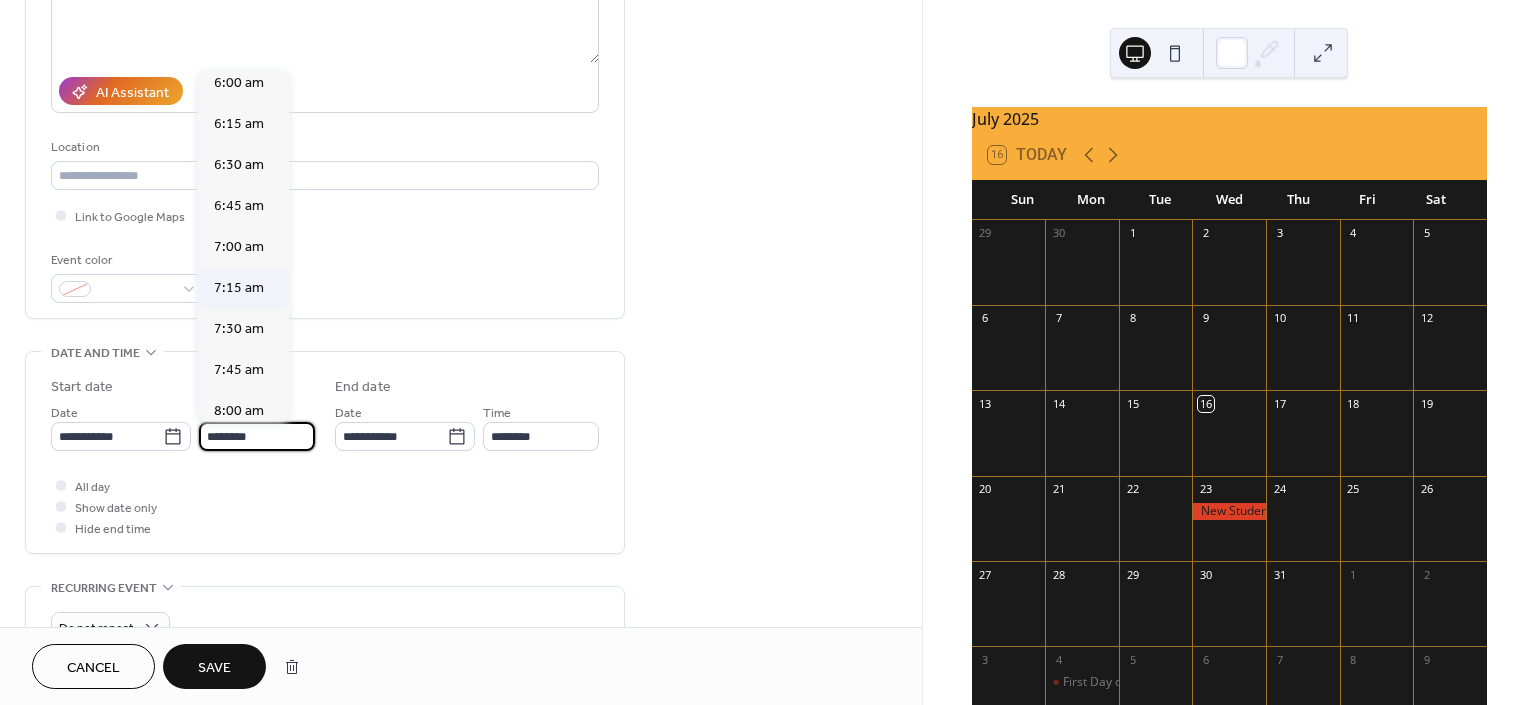 scroll, scrollTop: 1000, scrollLeft: 0, axis: vertical 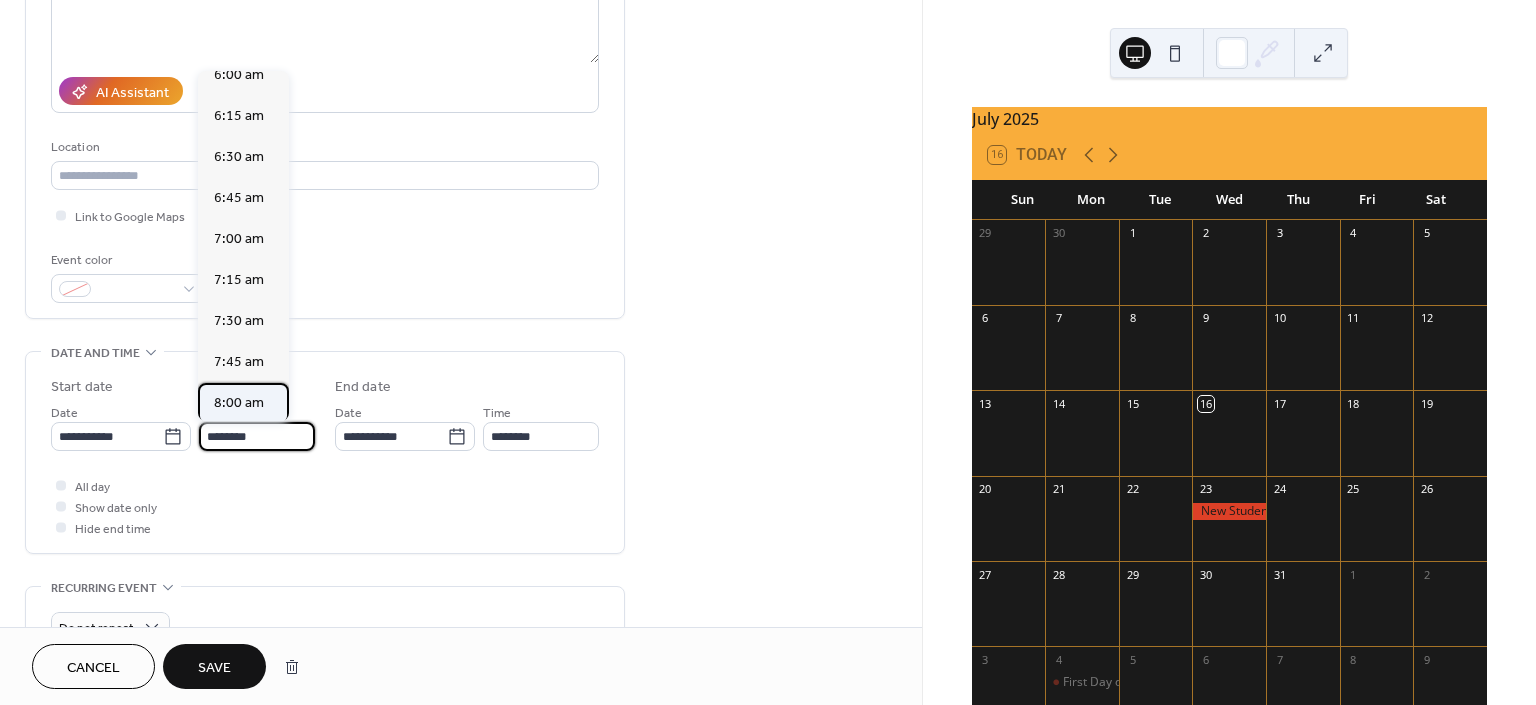 click on "8:00 am" at bounding box center (239, 402) 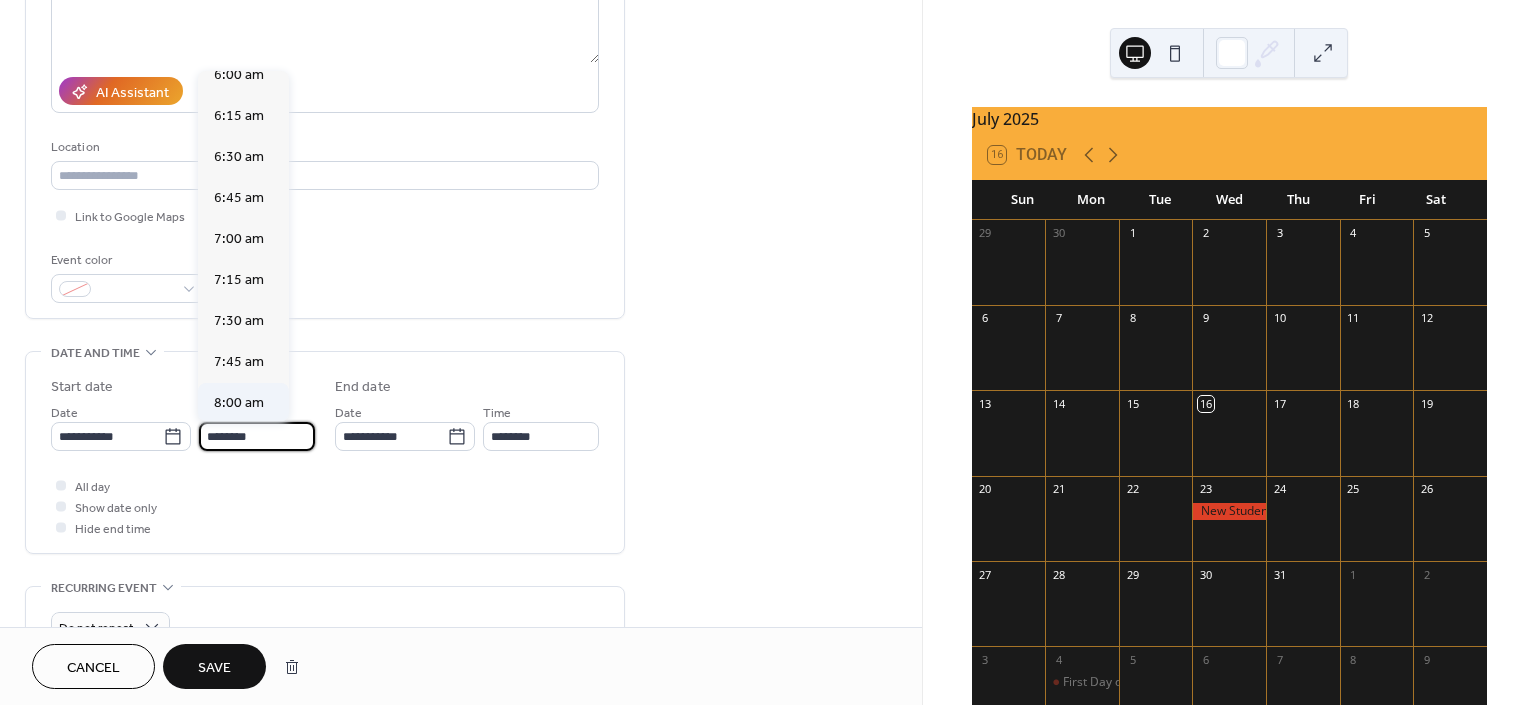 type on "*******" 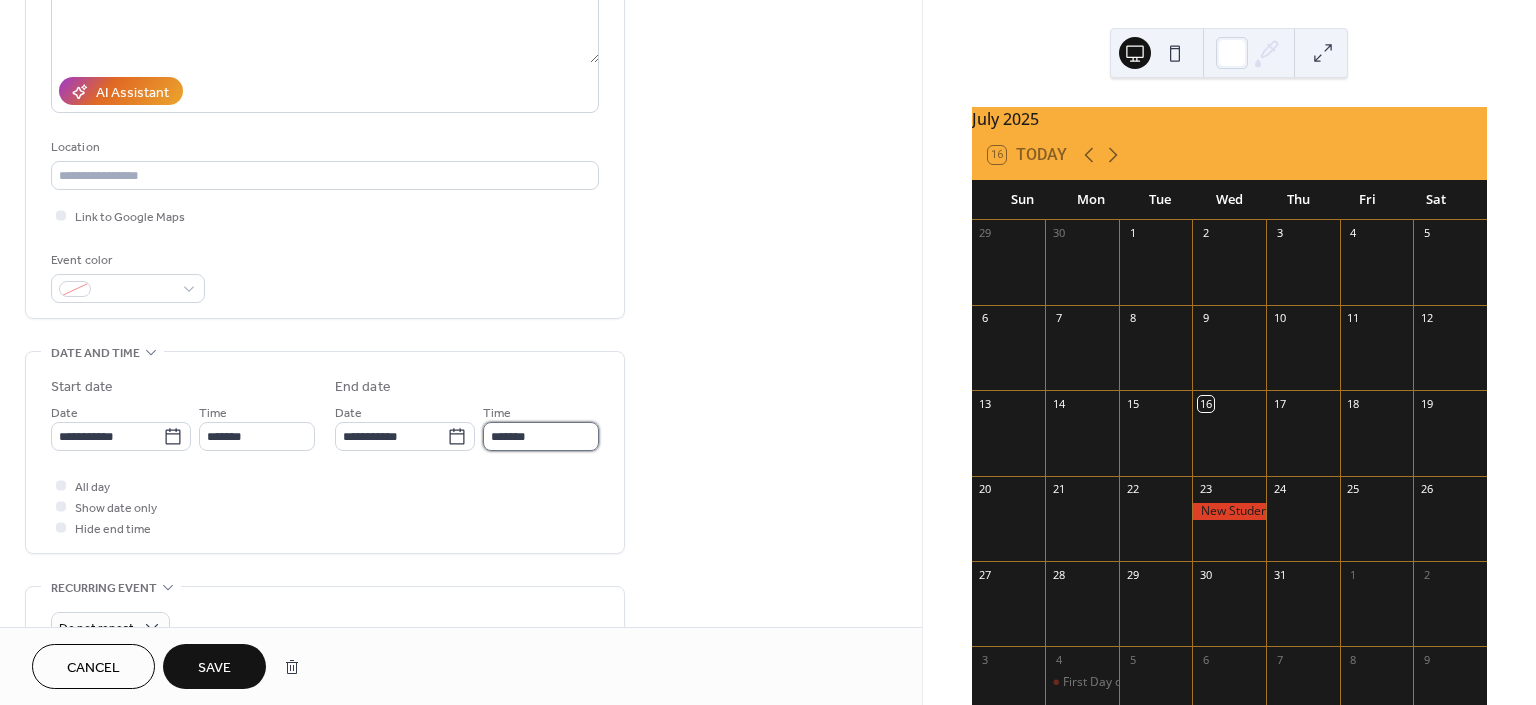 click on "*******" at bounding box center [541, 436] 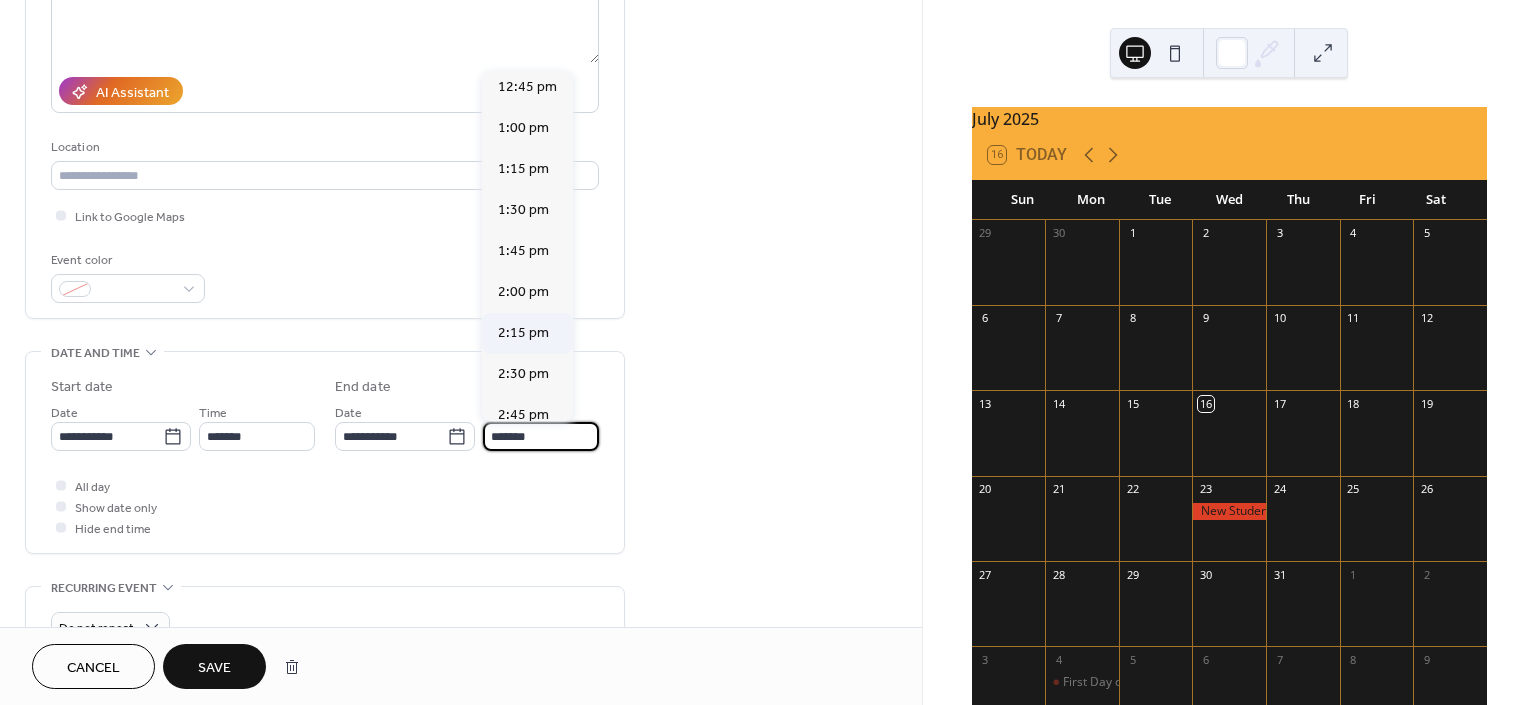 scroll, scrollTop: 800, scrollLeft: 0, axis: vertical 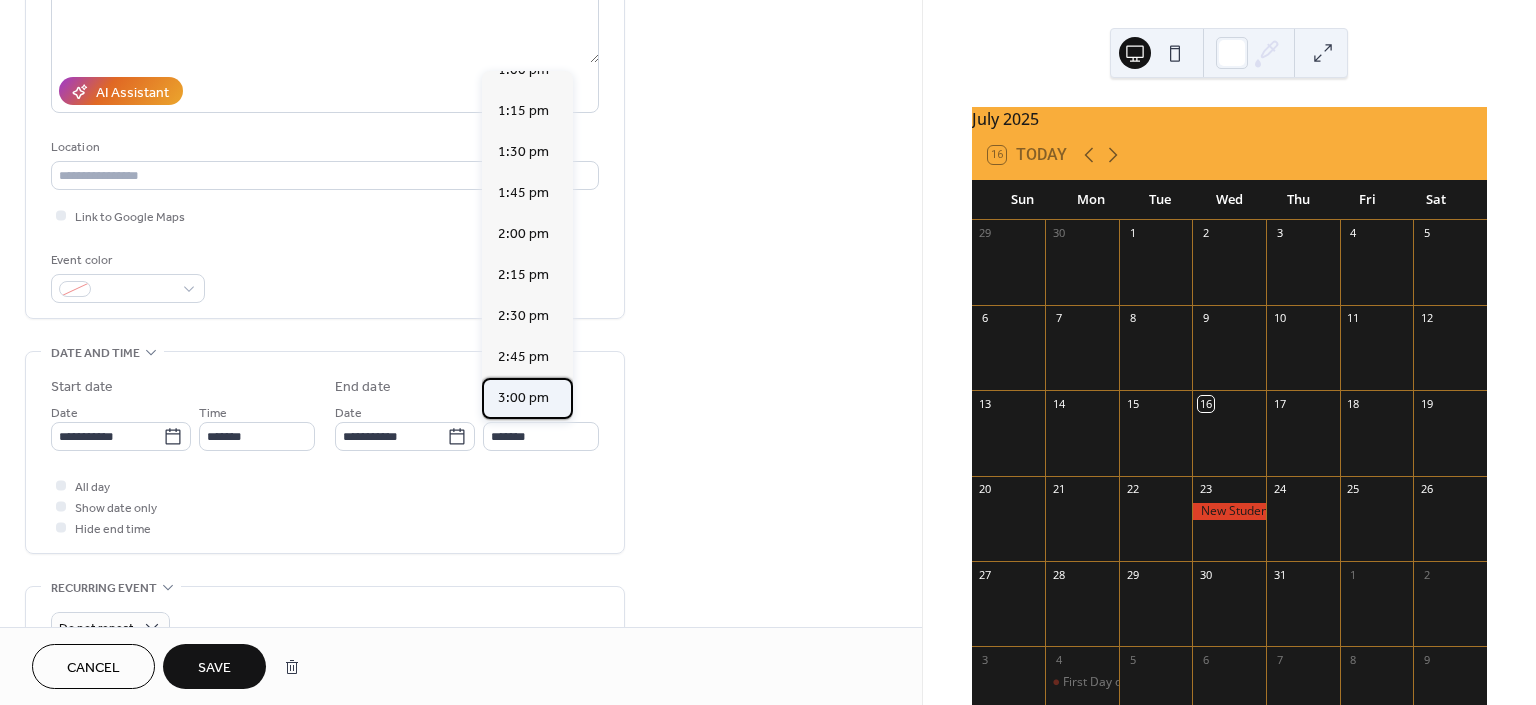 click on "3:00 pm" at bounding box center (523, 397) 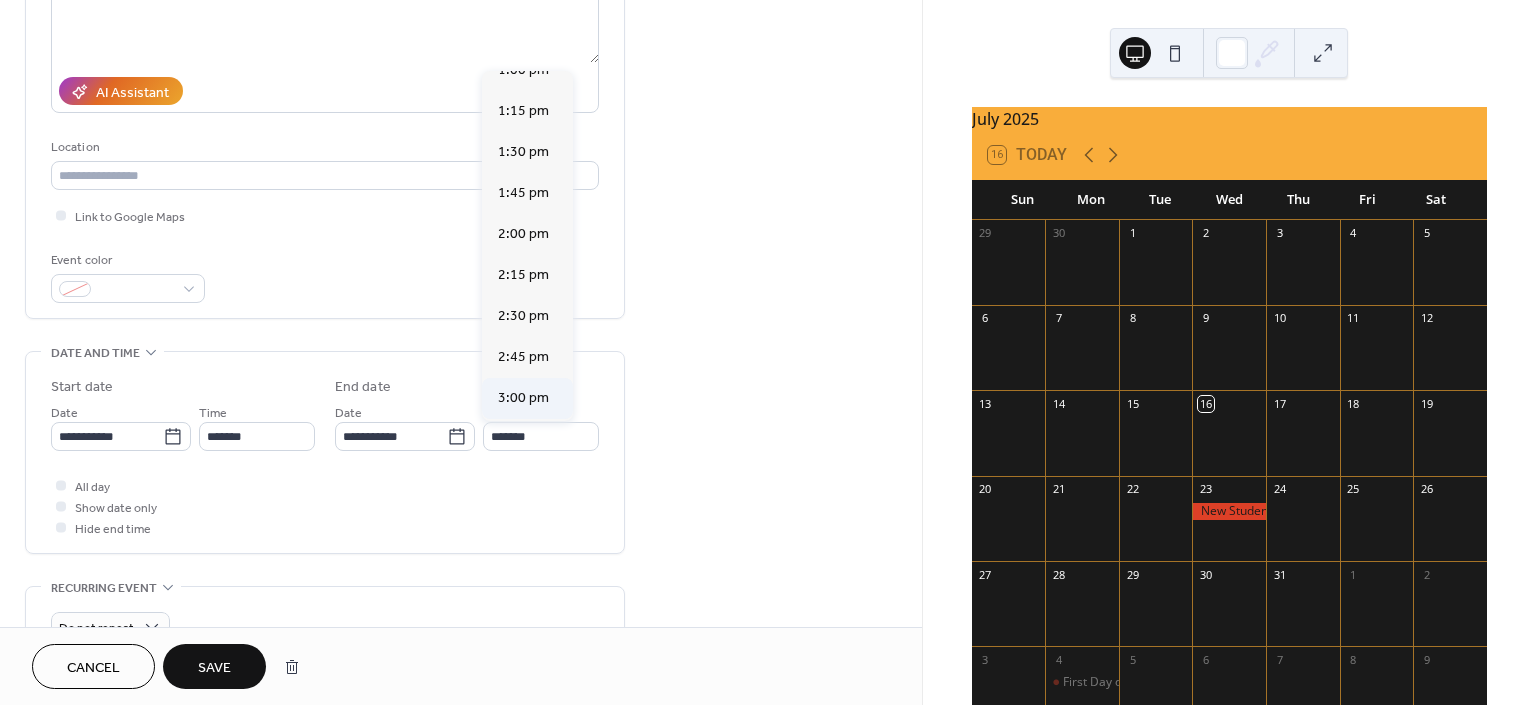 type on "*******" 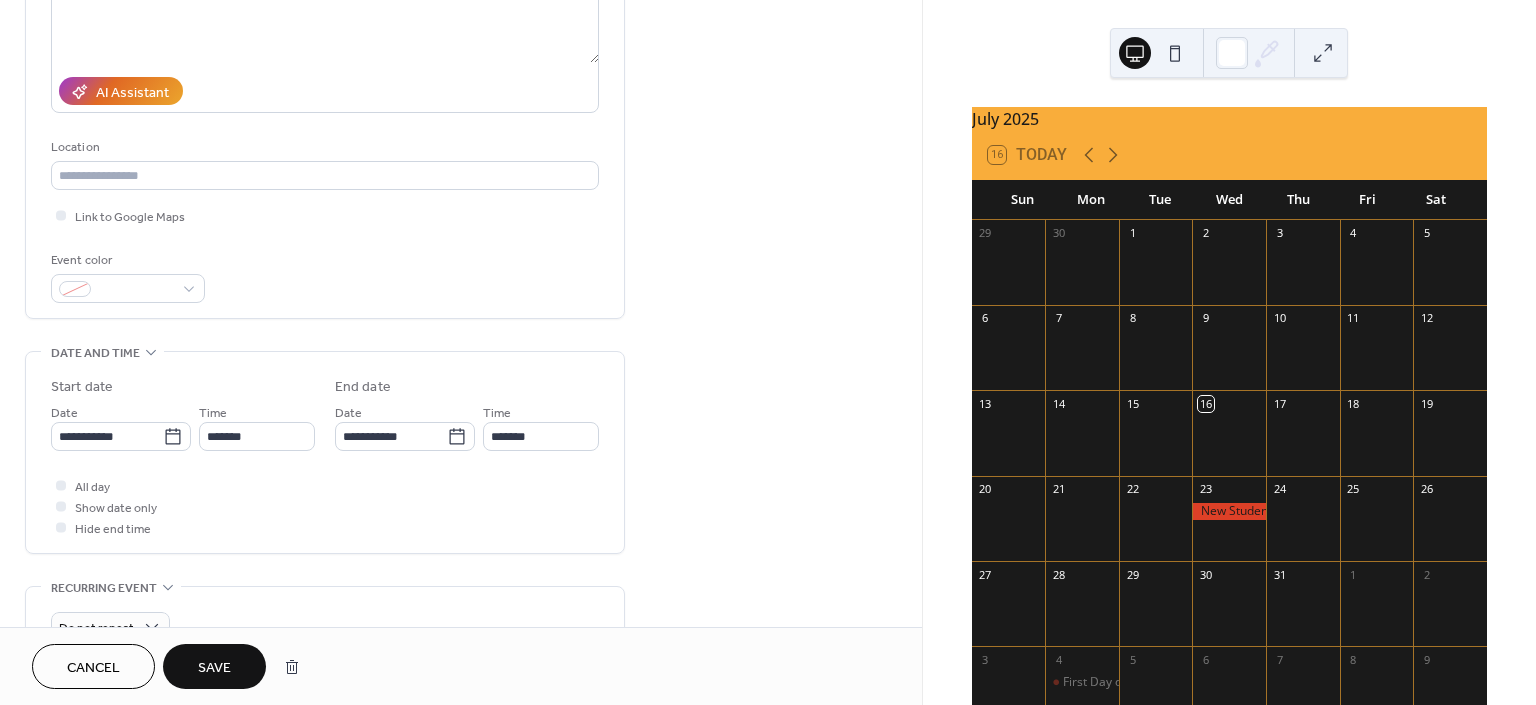 click on "Save" at bounding box center [214, 668] 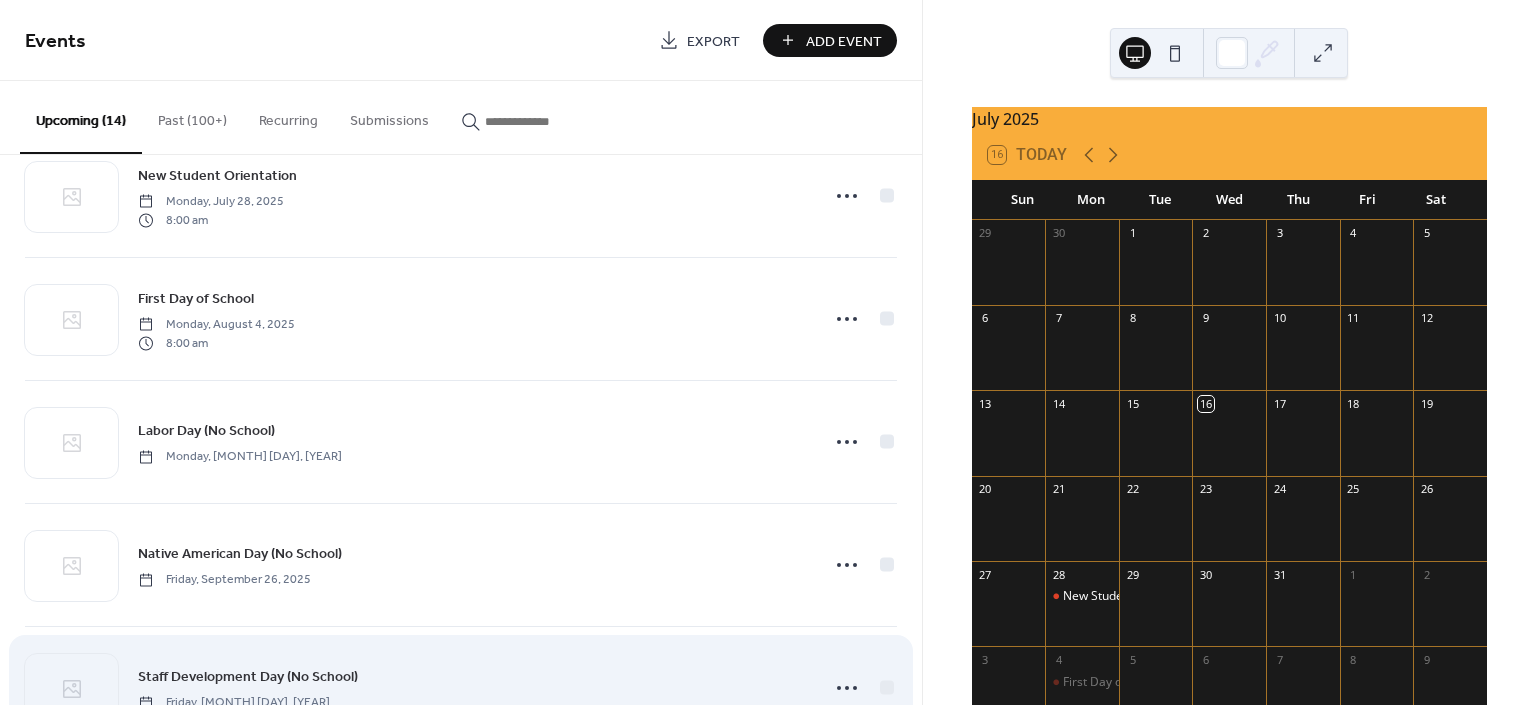 scroll, scrollTop: 0, scrollLeft: 0, axis: both 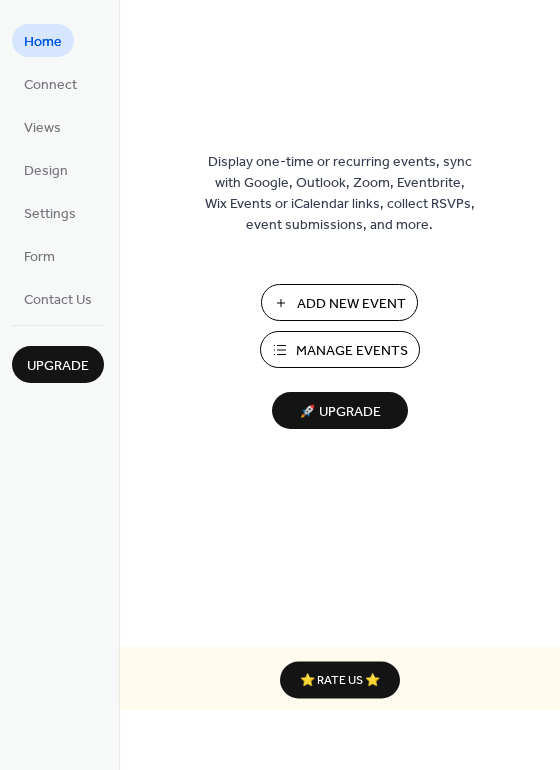 click on "Add New Event" at bounding box center (351, 304) 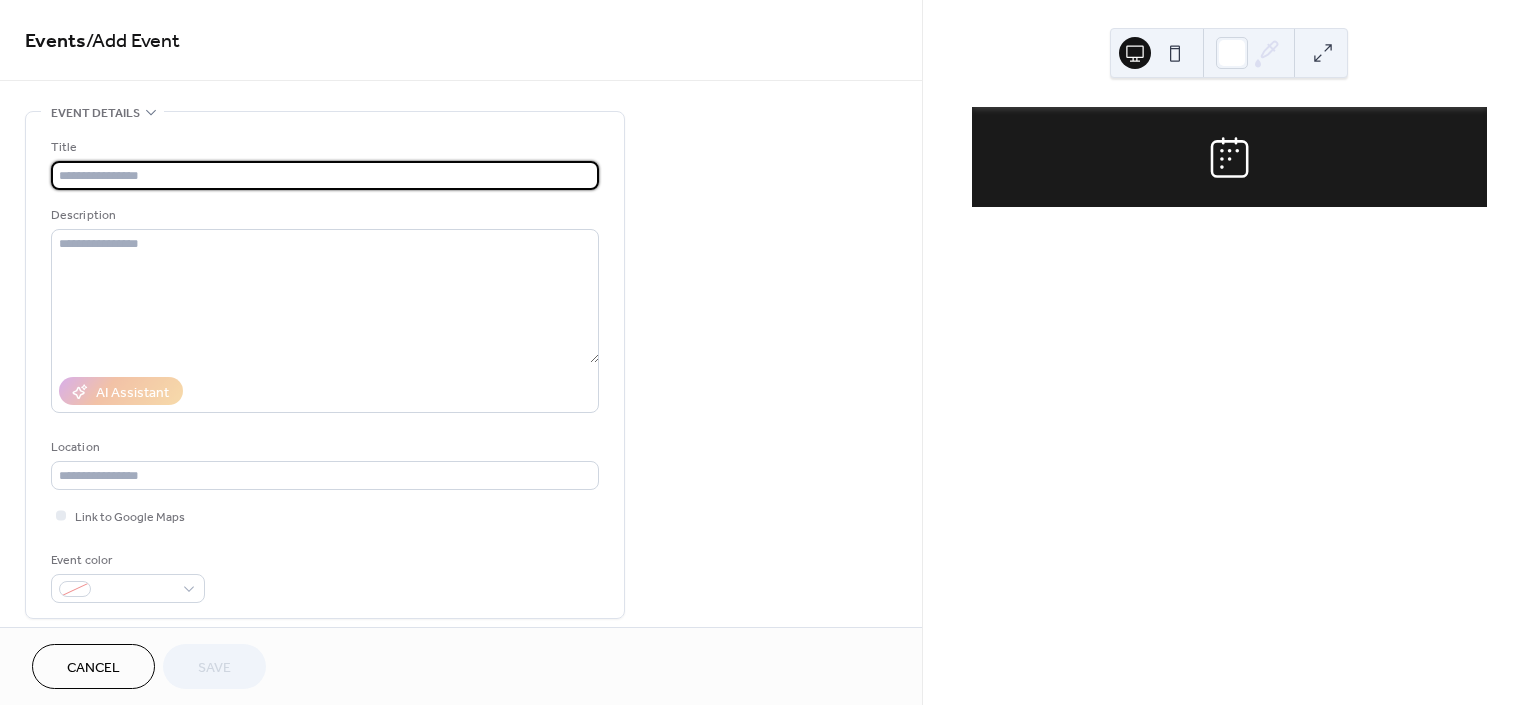 scroll, scrollTop: 0, scrollLeft: 0, axis: both 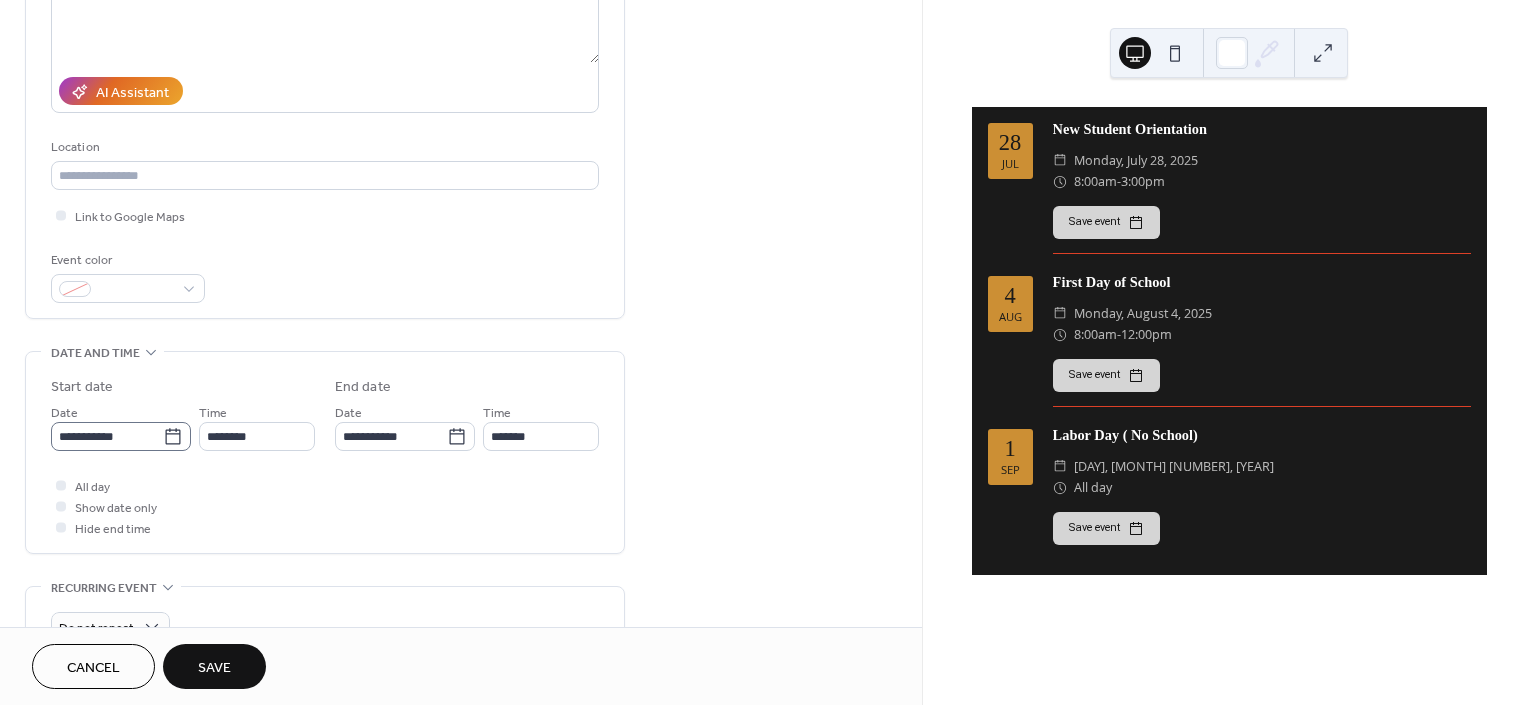 type on "**********" 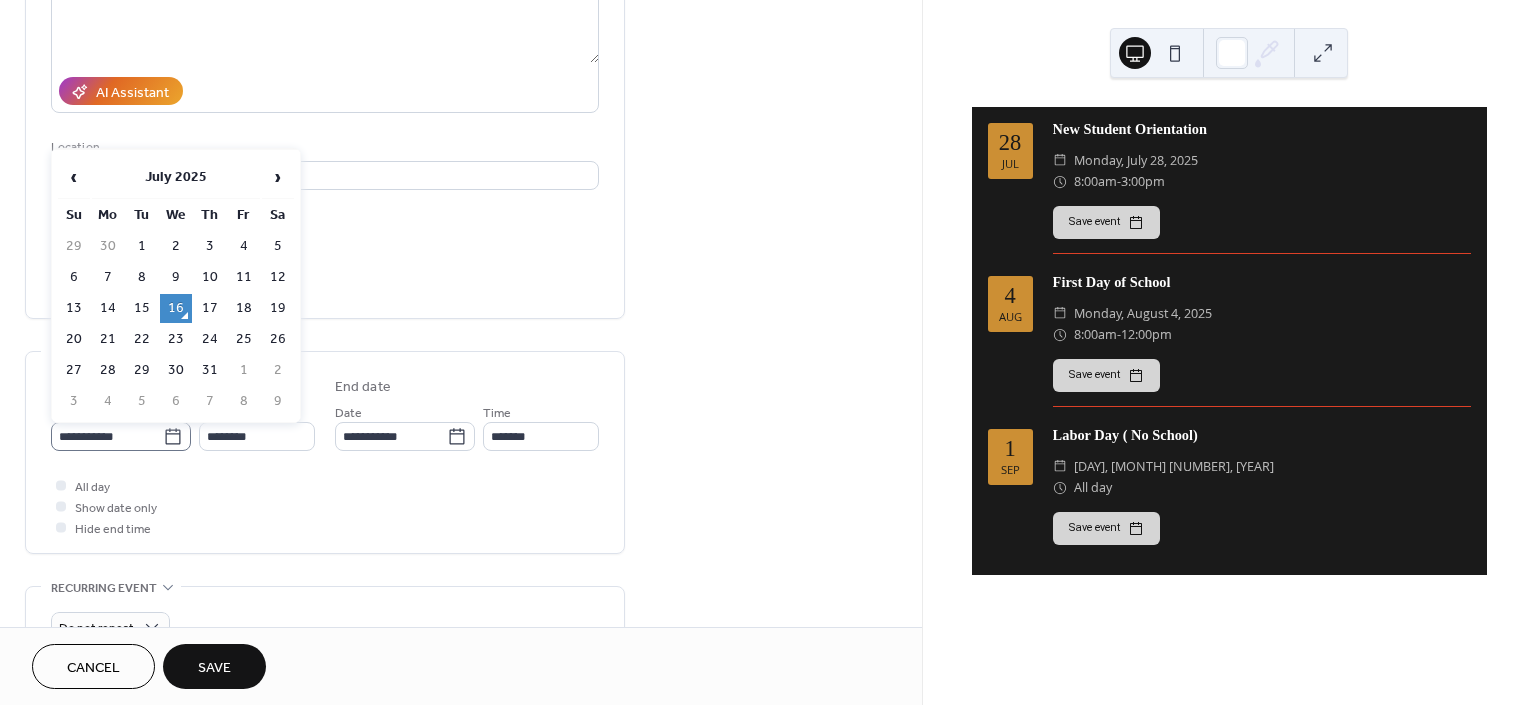 click 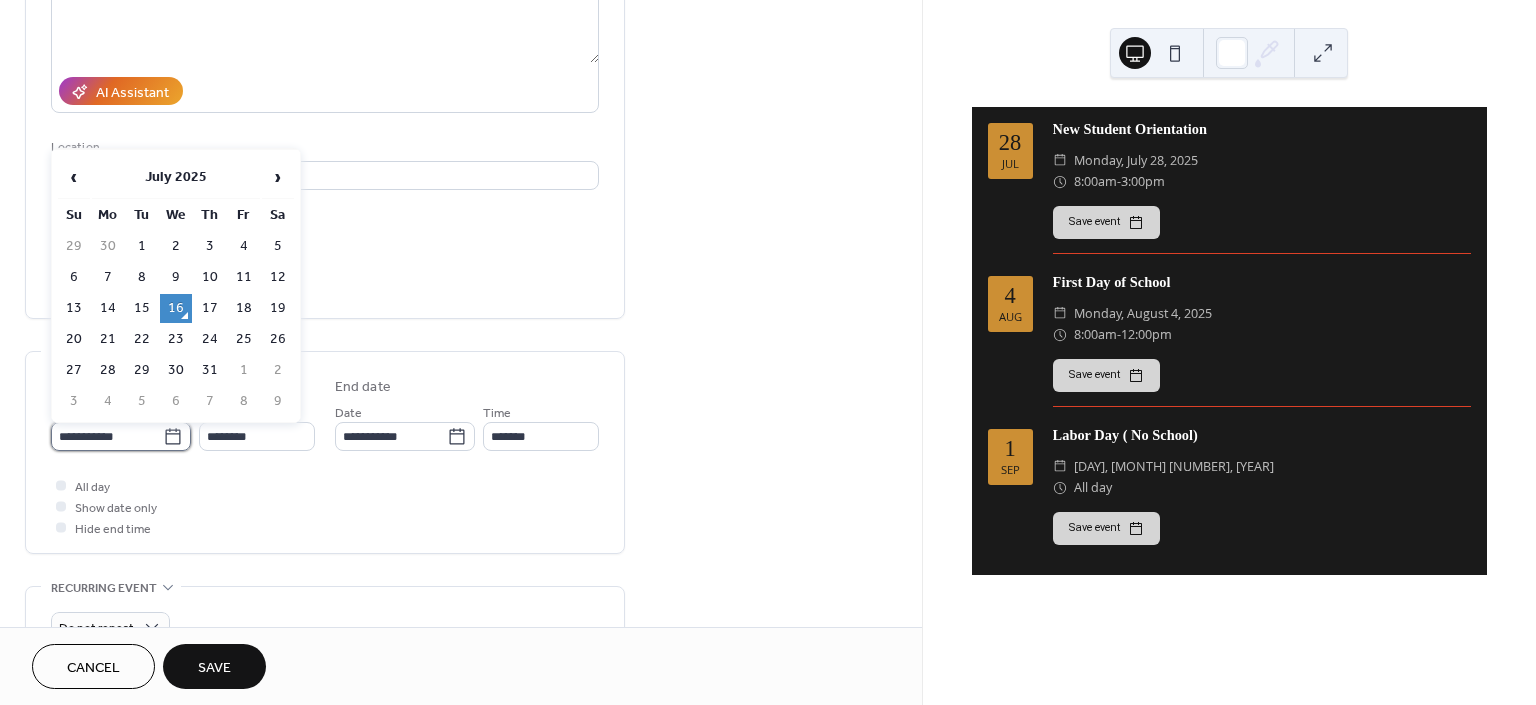 click on "**********" at bounding box center (107, 436) 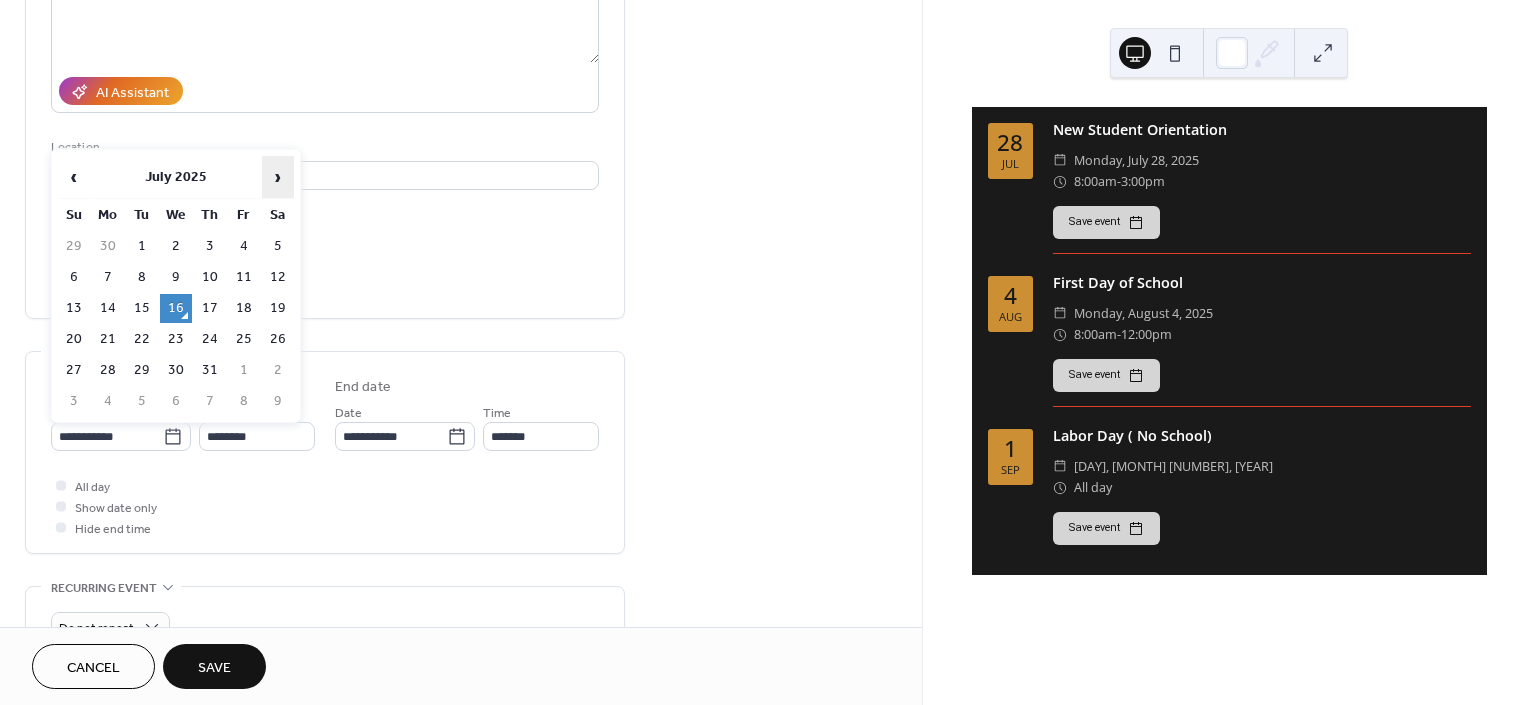 click on "›" at bounding box center (278, 177) 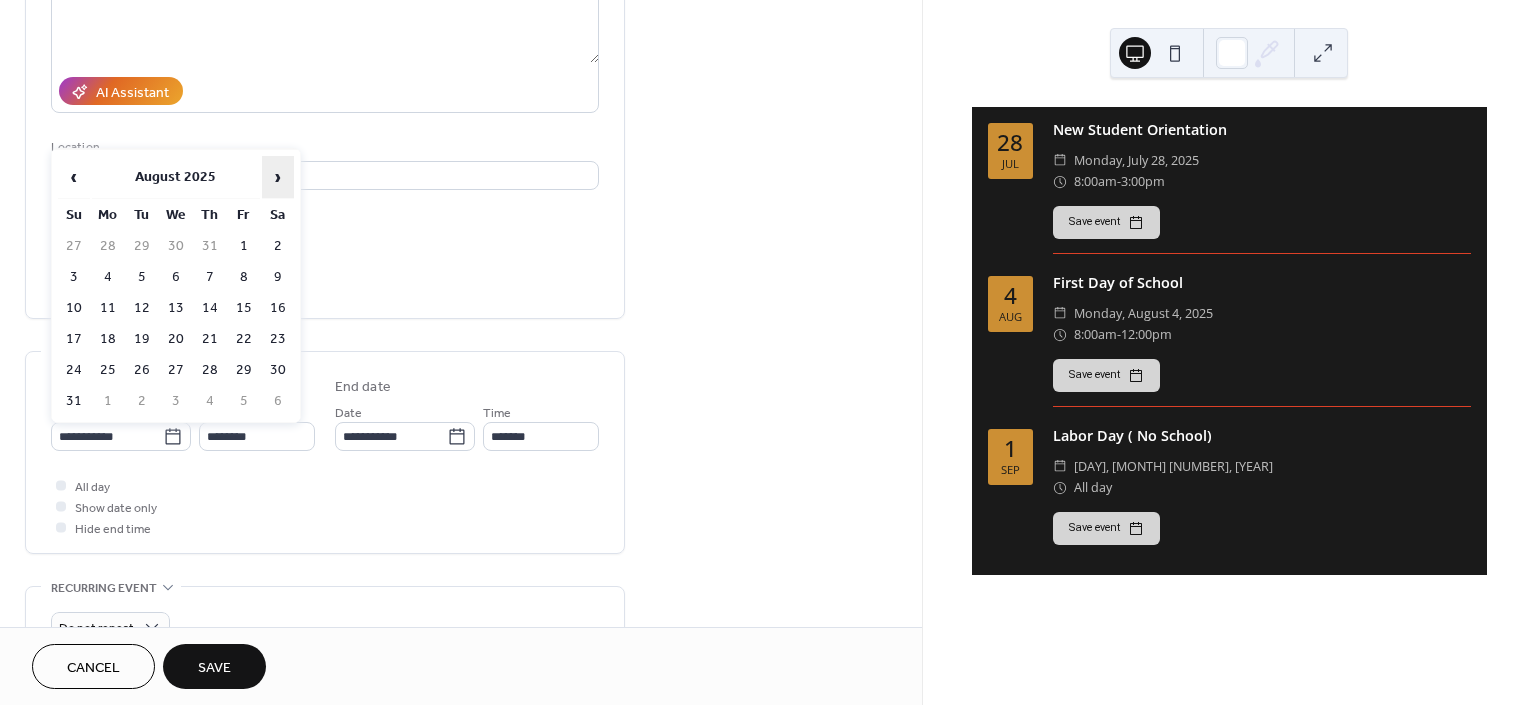 click on "›" at bounding box center [278, 177] 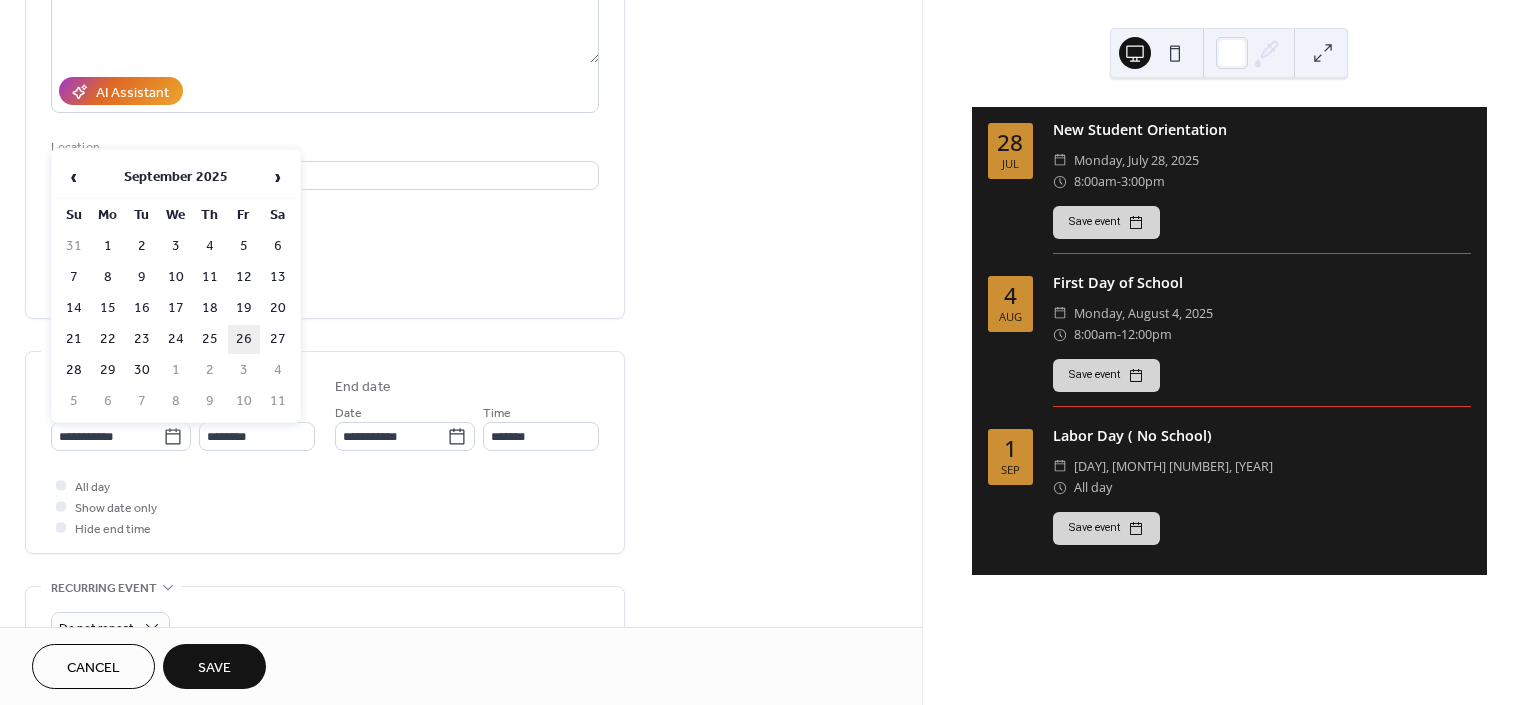 click on "26" at bounding box center (244, 339) 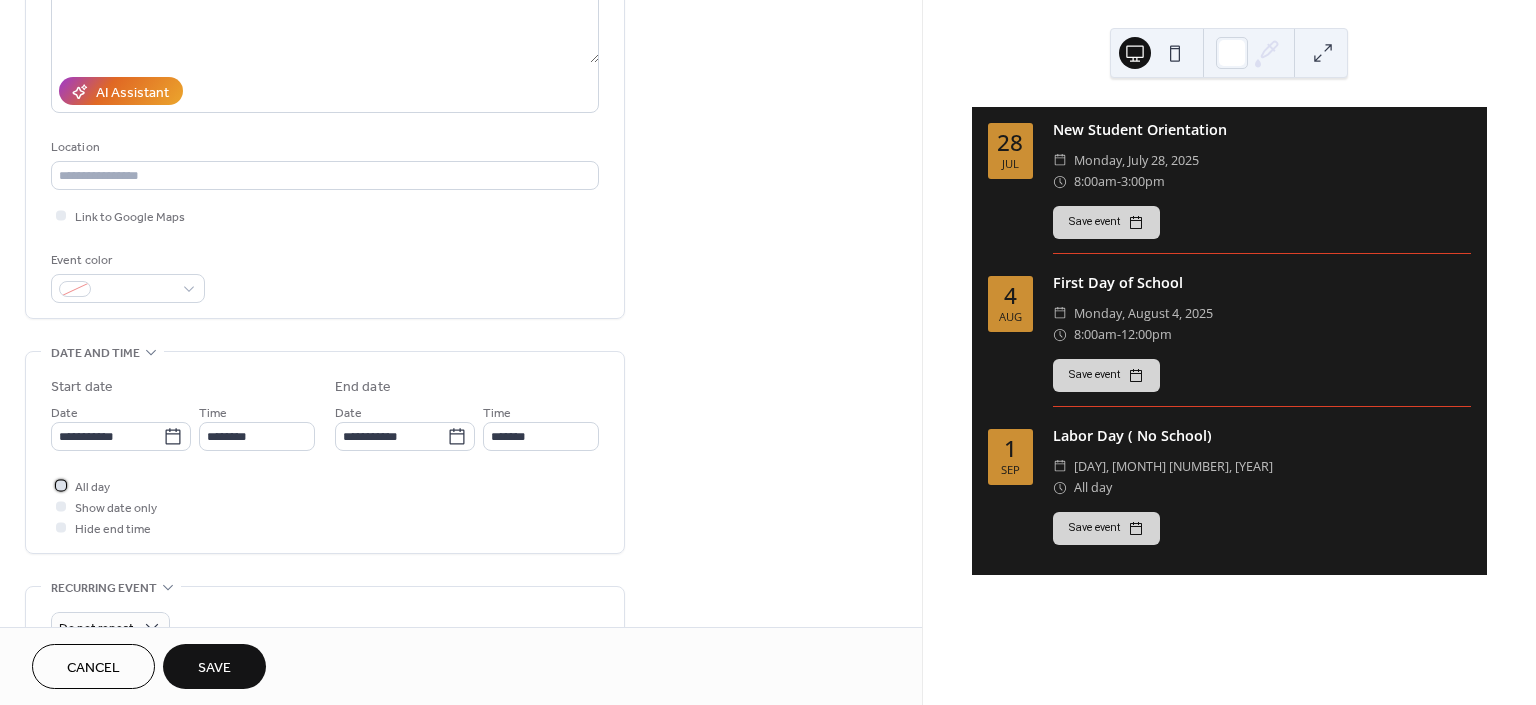click at bounding box center (61, 485) 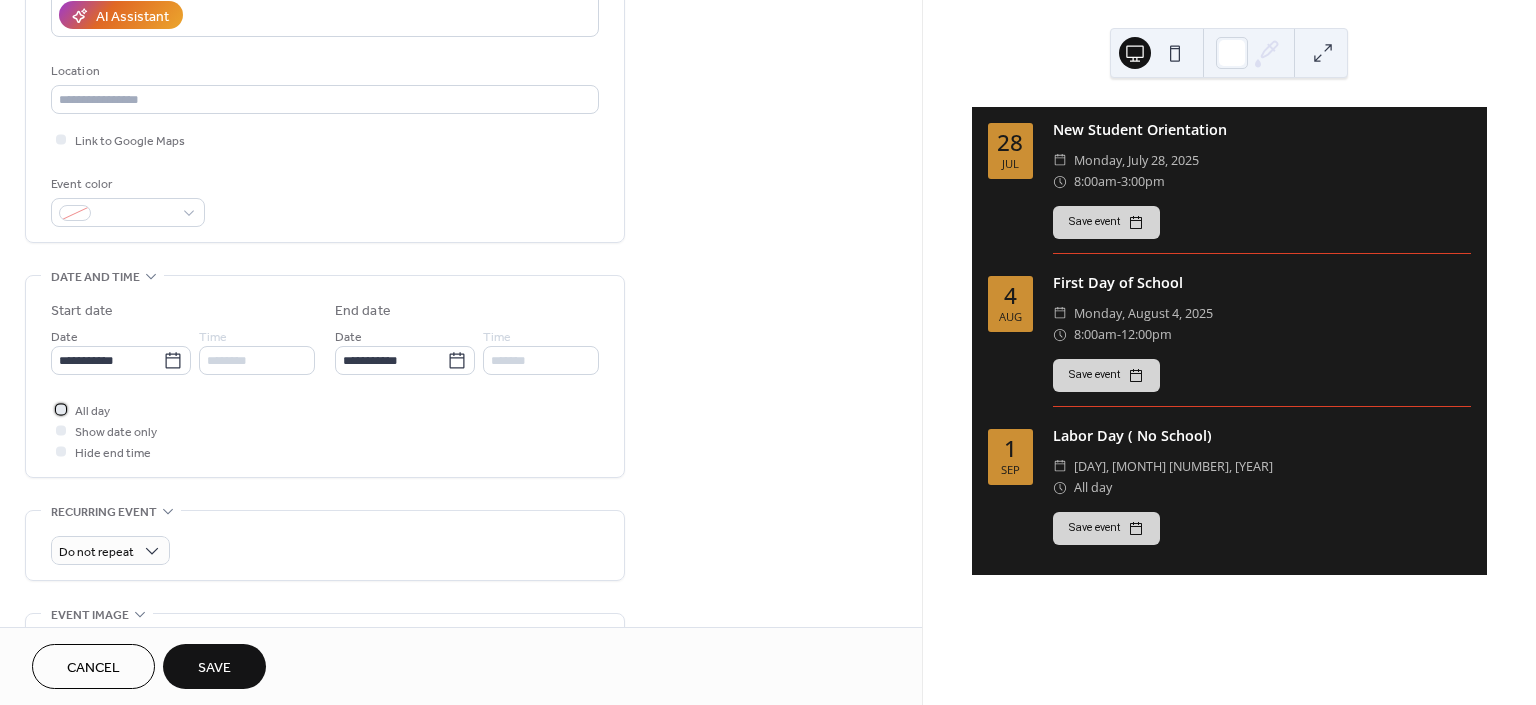 scroll, scrollTop: 400, scrollLeft: 0, axis: vertical 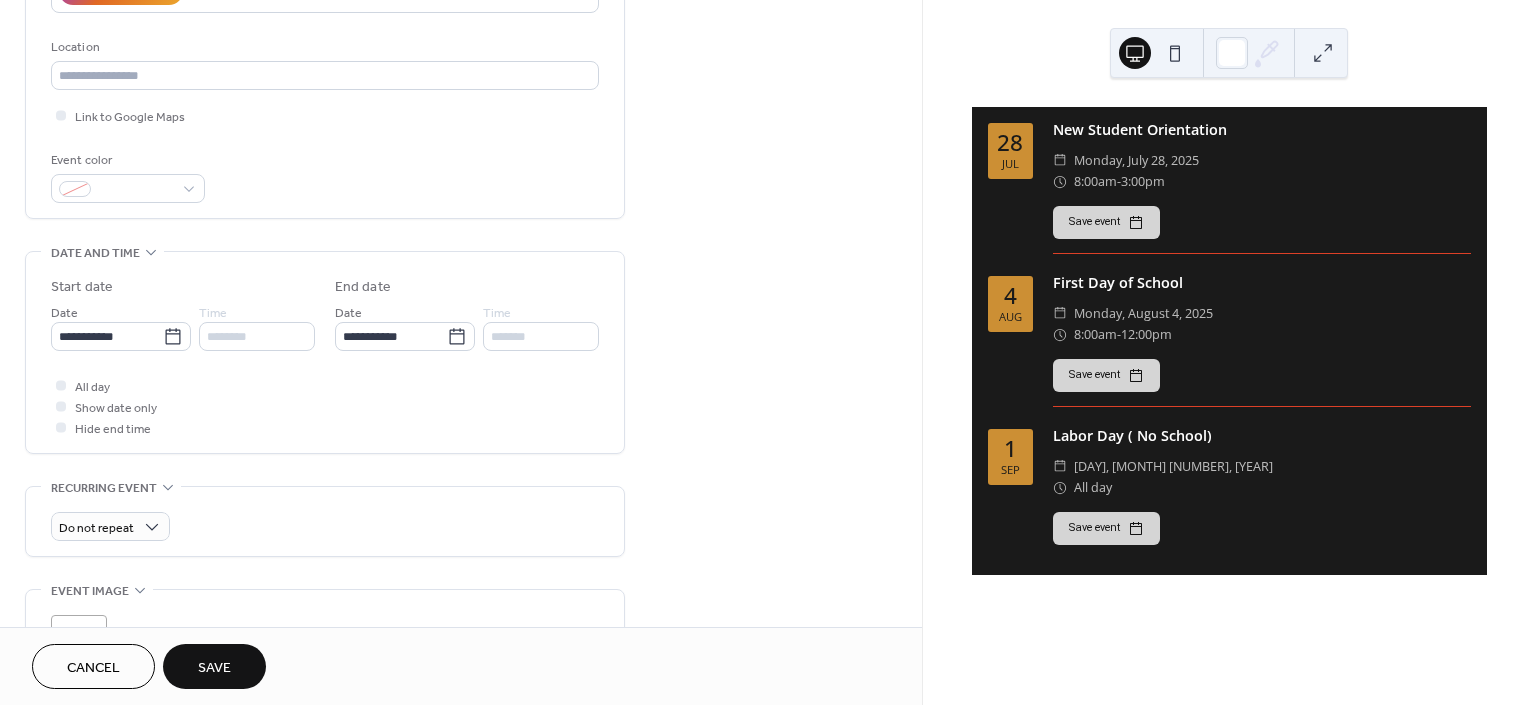 click on "Save" at bounding box center (214, 666) 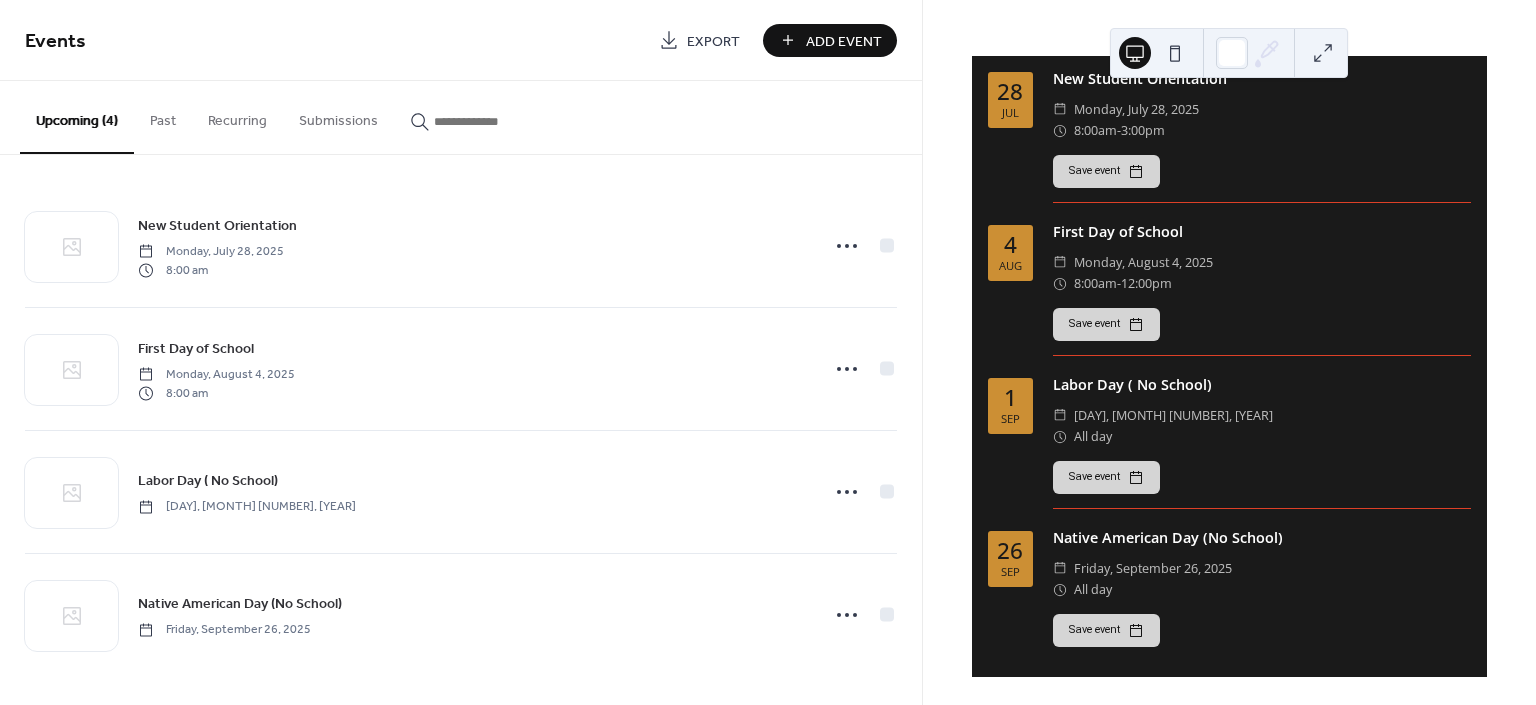 scroll, scrollTop: 54, scrollLeft: 0, axis: vertical 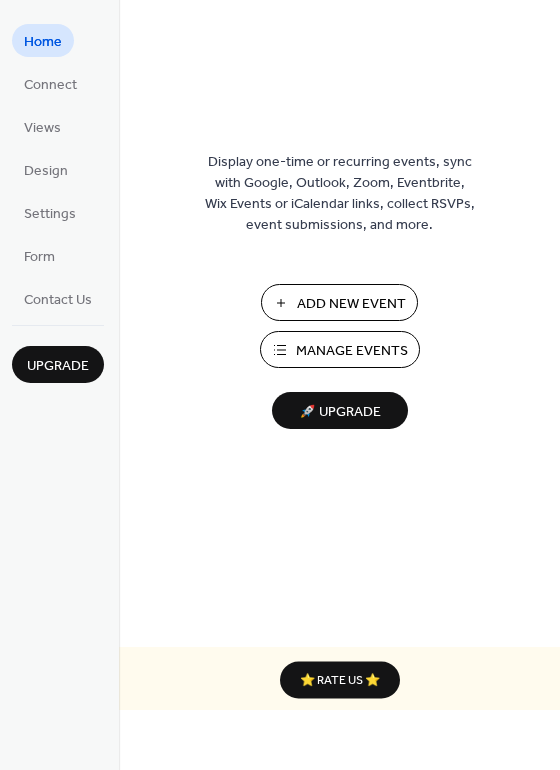 click on "Manage Events" at bounding box center (352, 351) 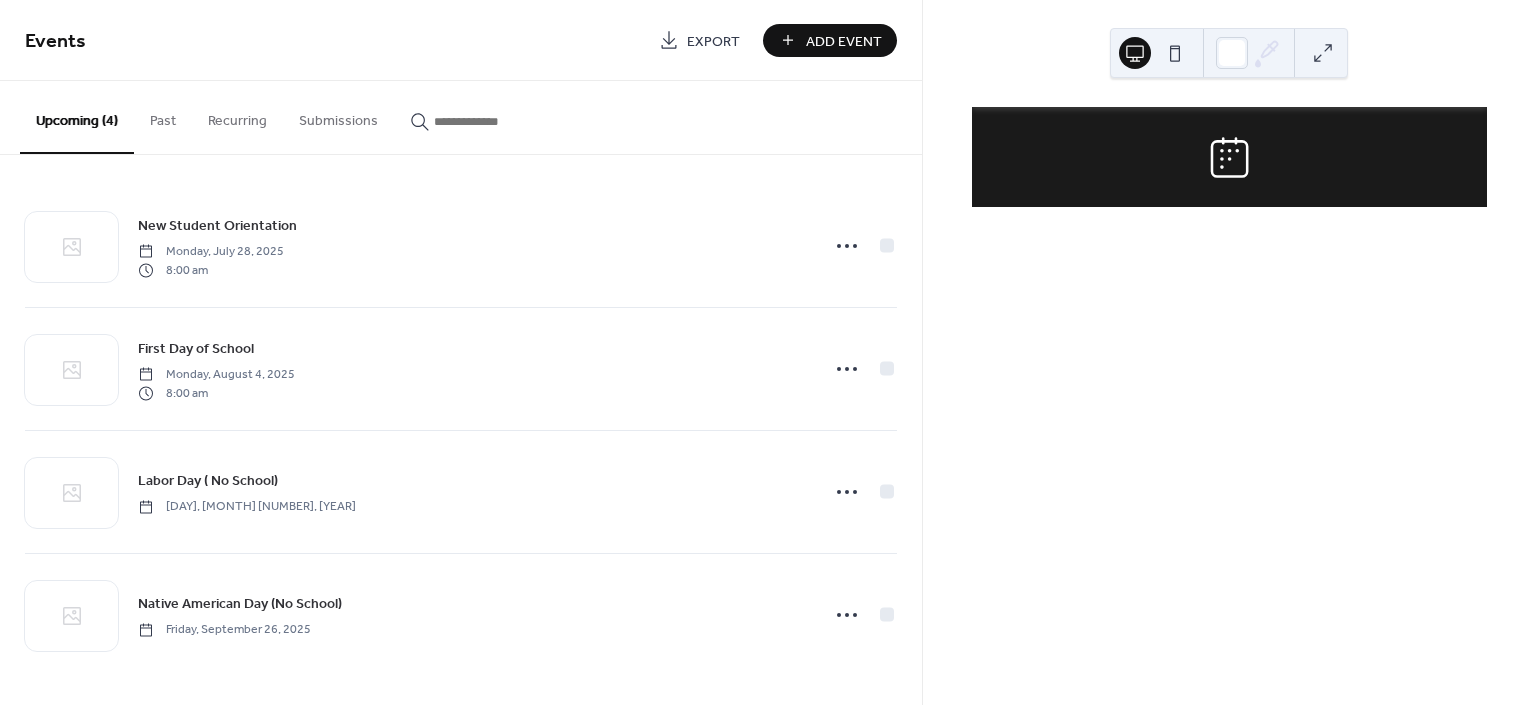 scroll, scrollTop: 0, scrollLeft: 0, axis: both 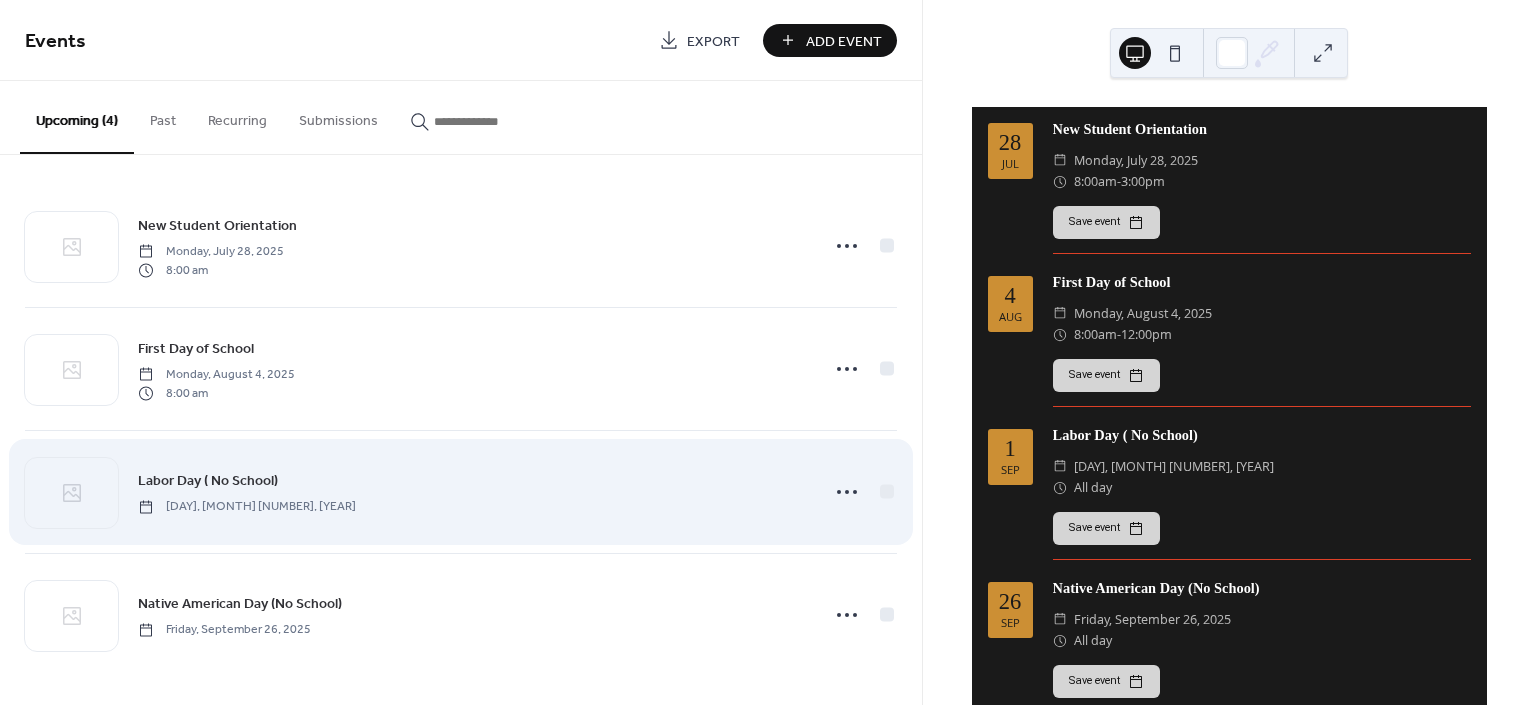 click on "Labor Day ( No School)" at bounding box center (208, 481) 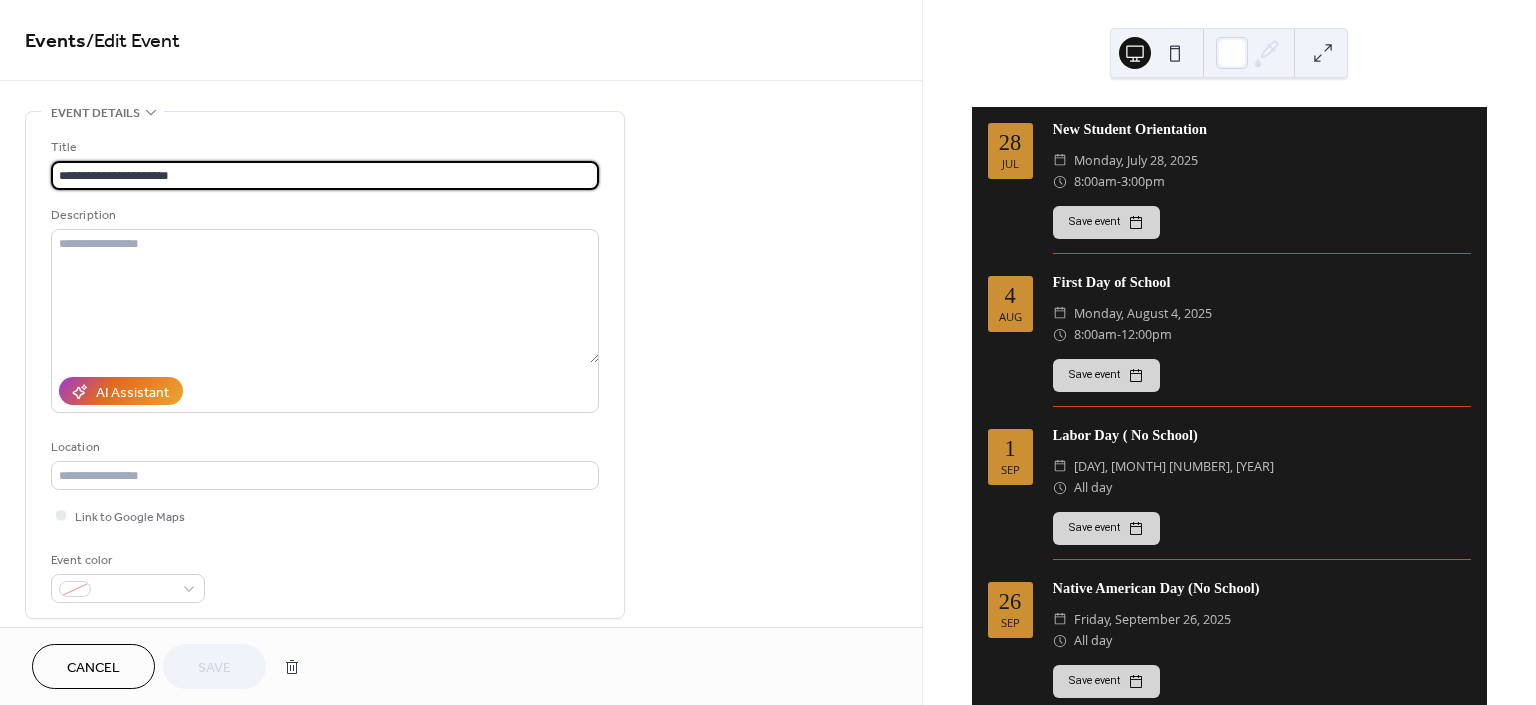 click on "**********" at bounding box center (325, 175) 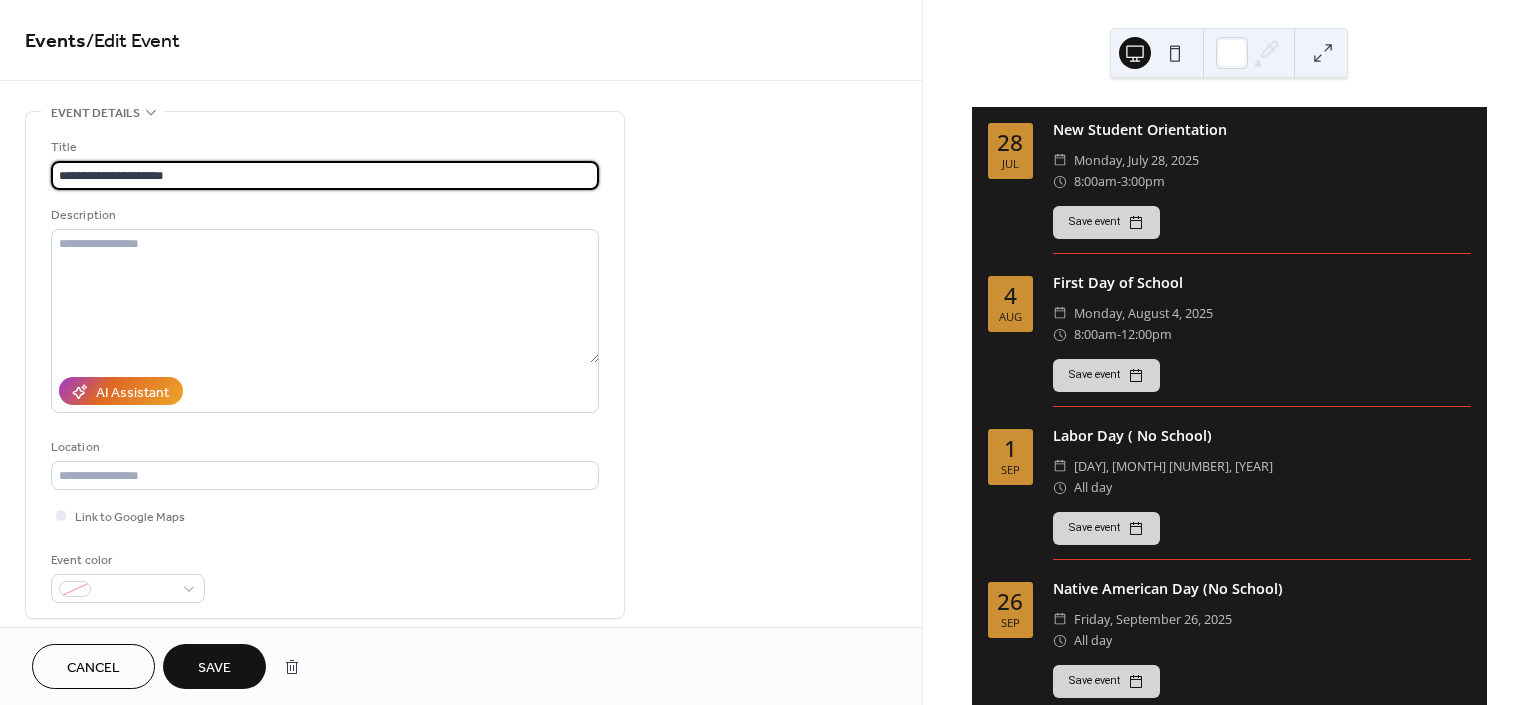 type on "**********" 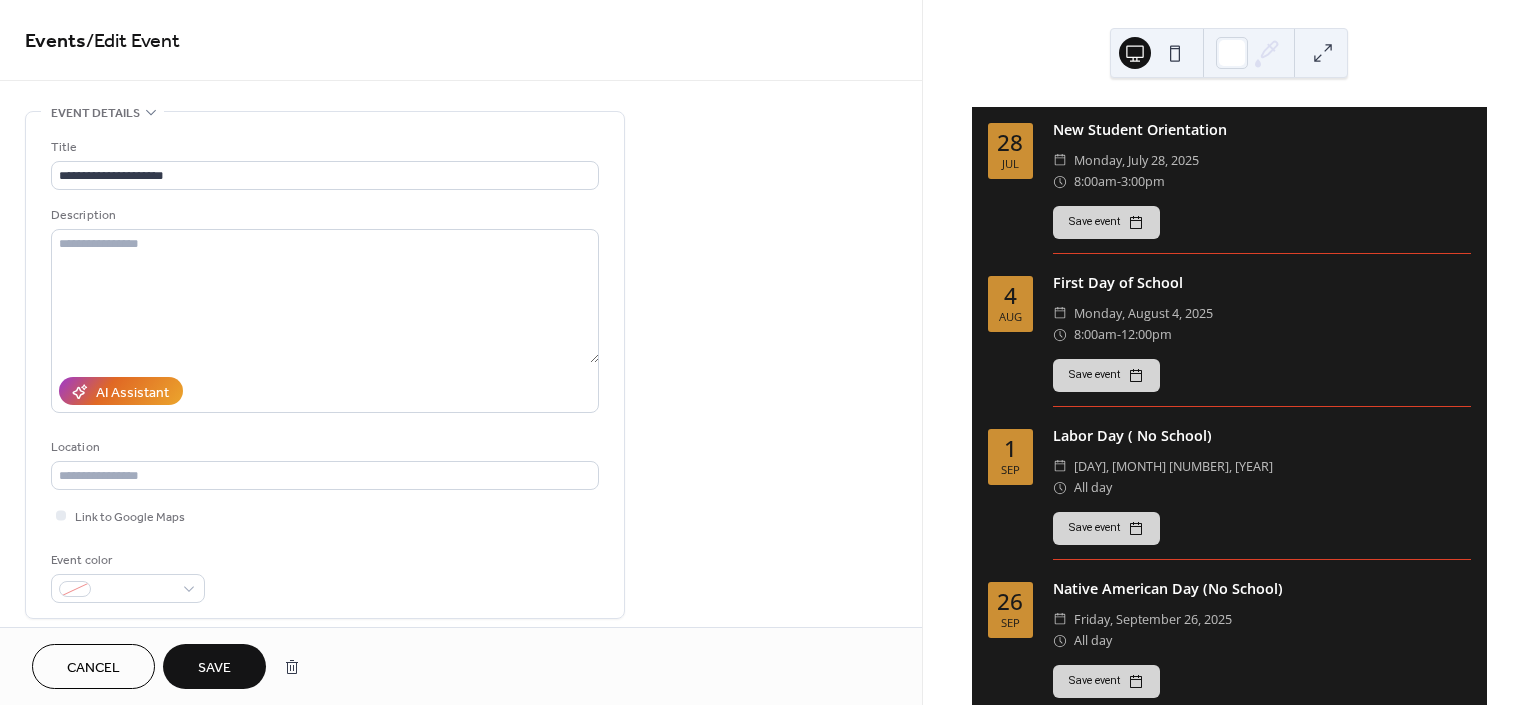 click on "Save" at bounding box center (214, 668) 